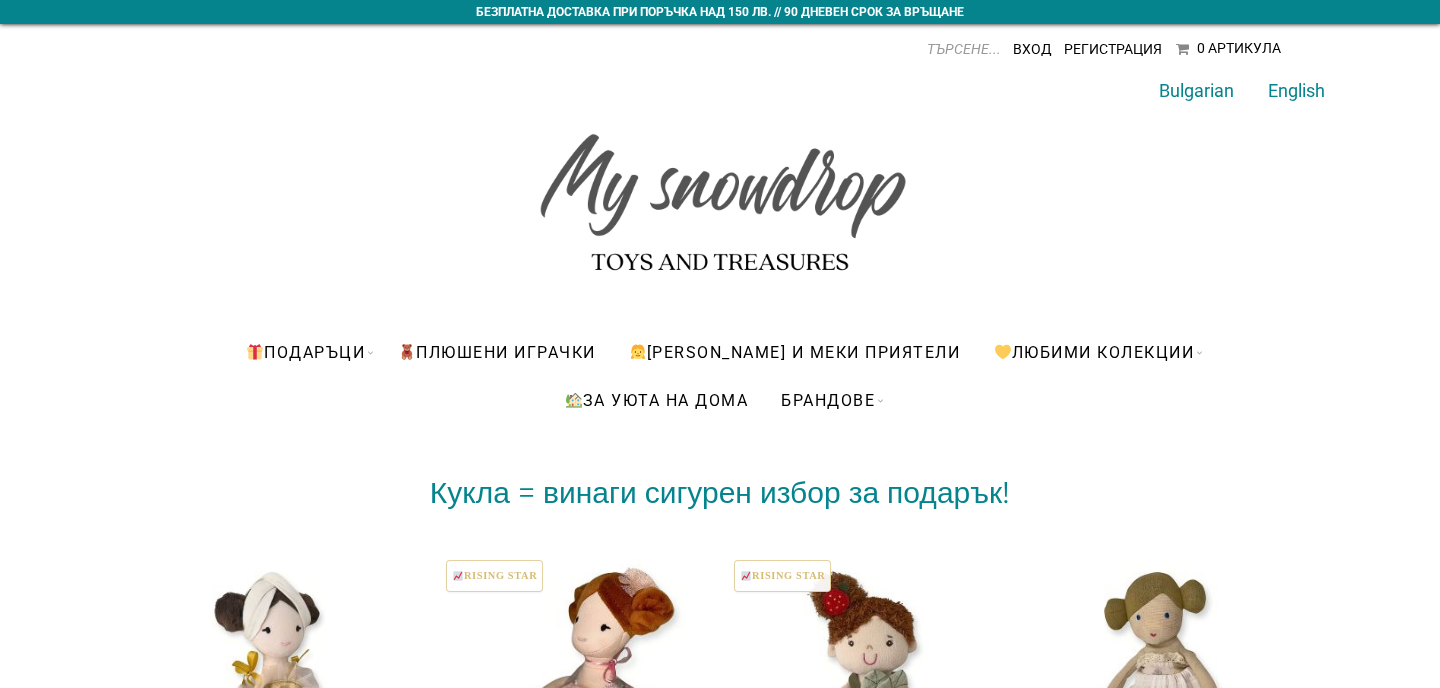 scroll, scrollTop: 0, scrollLeft: 0, axis: both 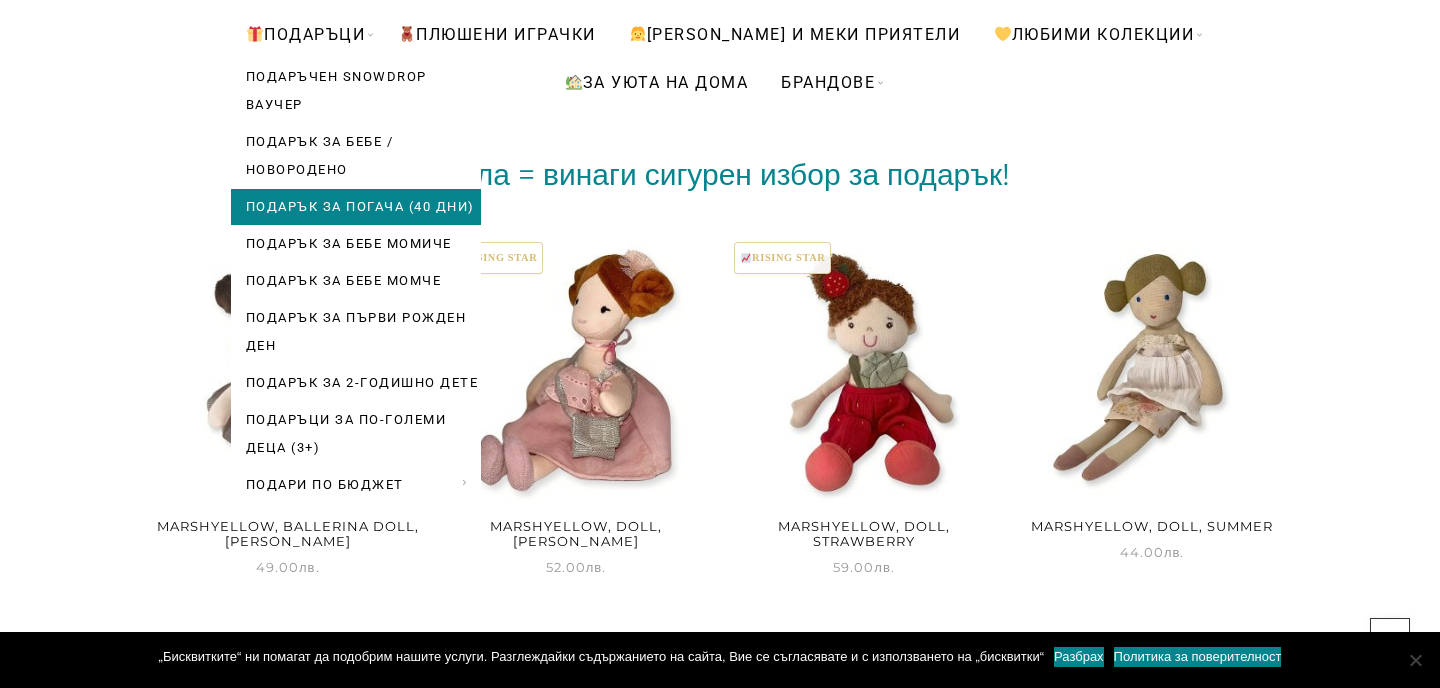 click on "Подарък за погача (40 дни)" at bounding box center [356, 207] 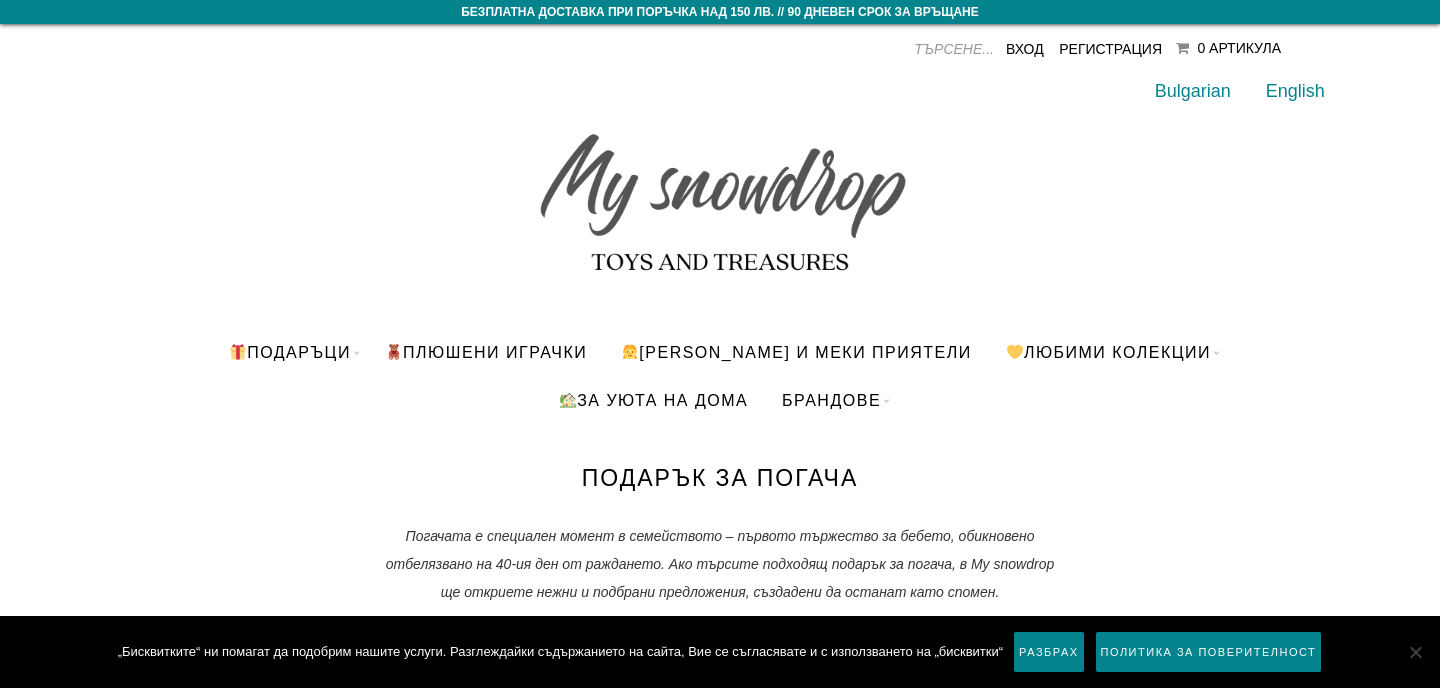 scroll, scrollTop: 0, scrollLeft: 0, axis: both 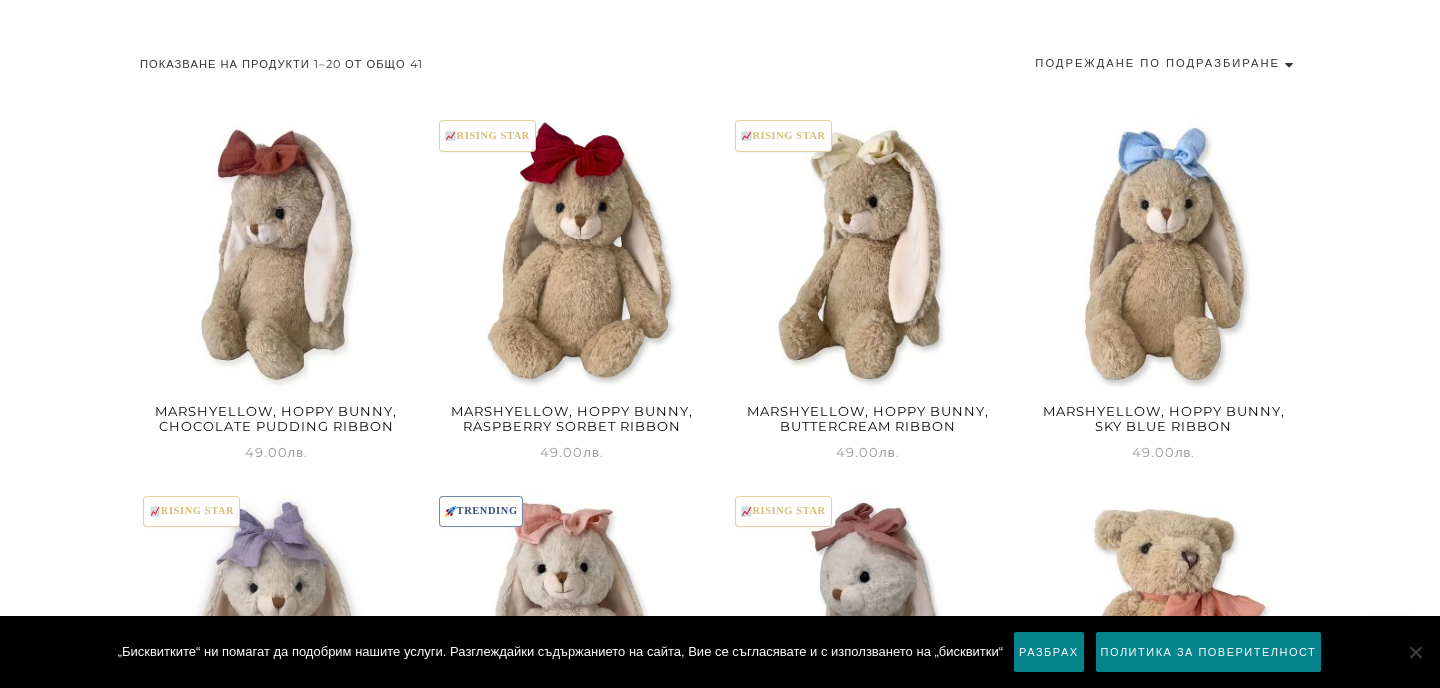 click at bounding box center [572, 253] 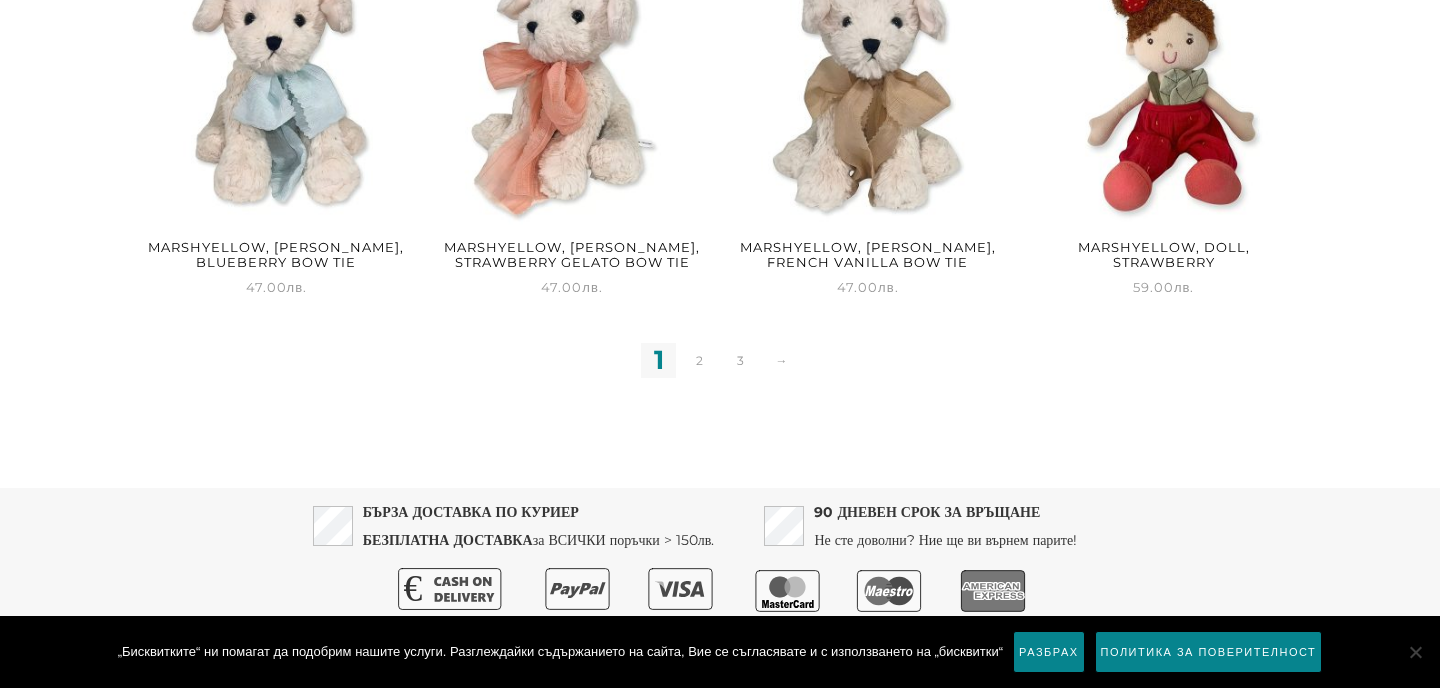 scroll, scrollTop: 2707, scrollLeft: 0, axis: vertical 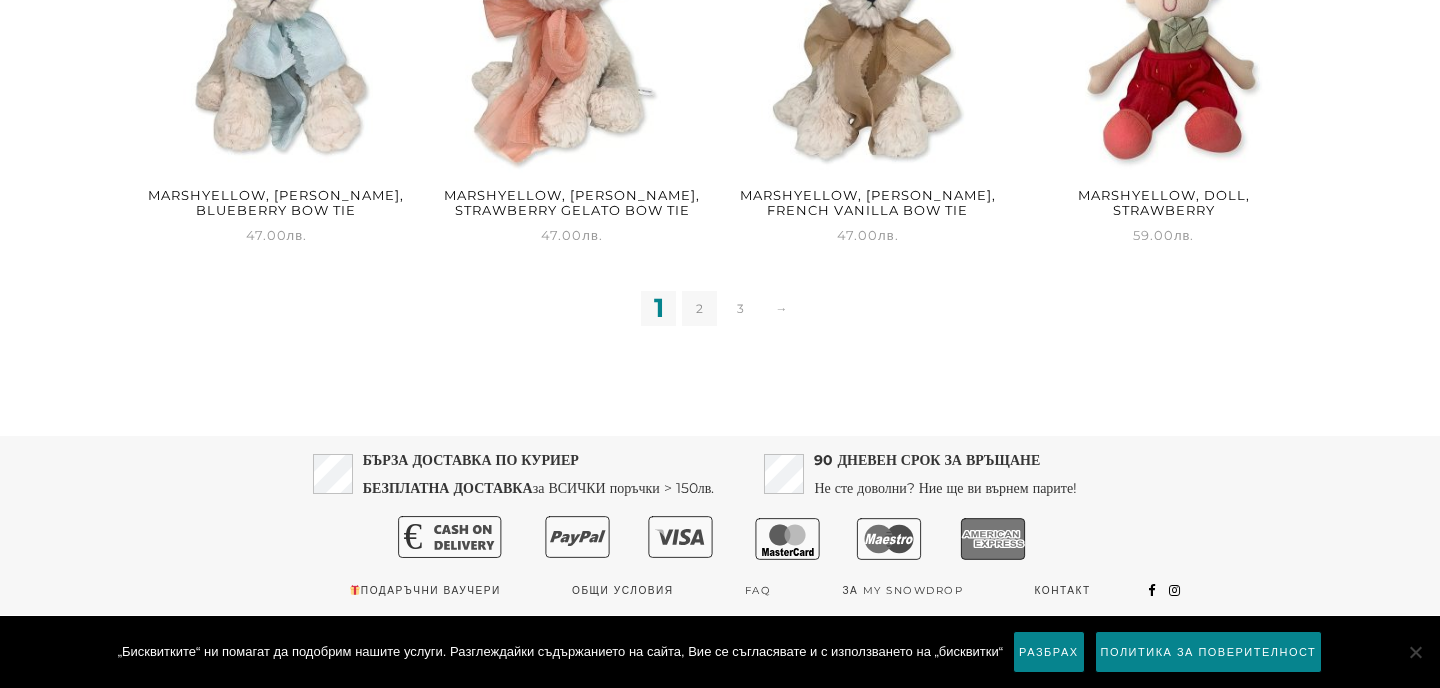 click on "2" at bounding box center (699, 308) 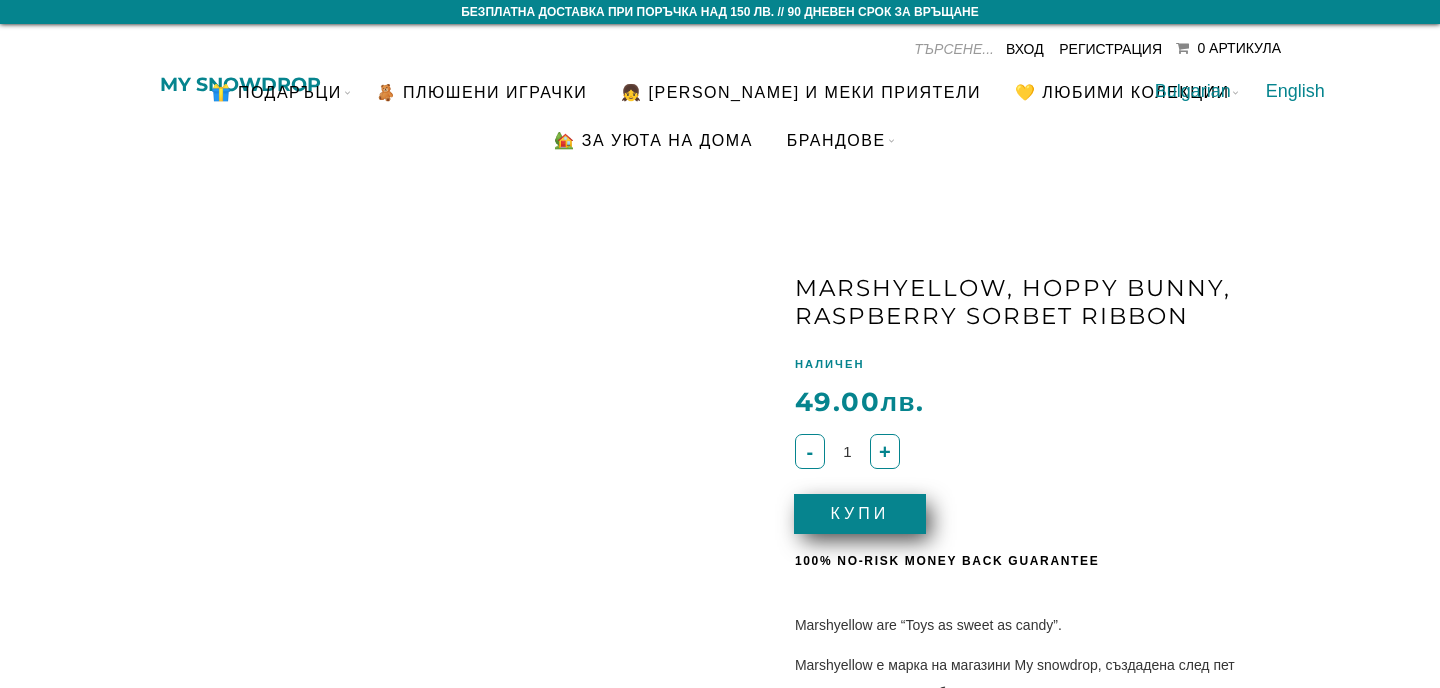 scroll, scrollTop: 0, scrollLeft: 0, axis: both 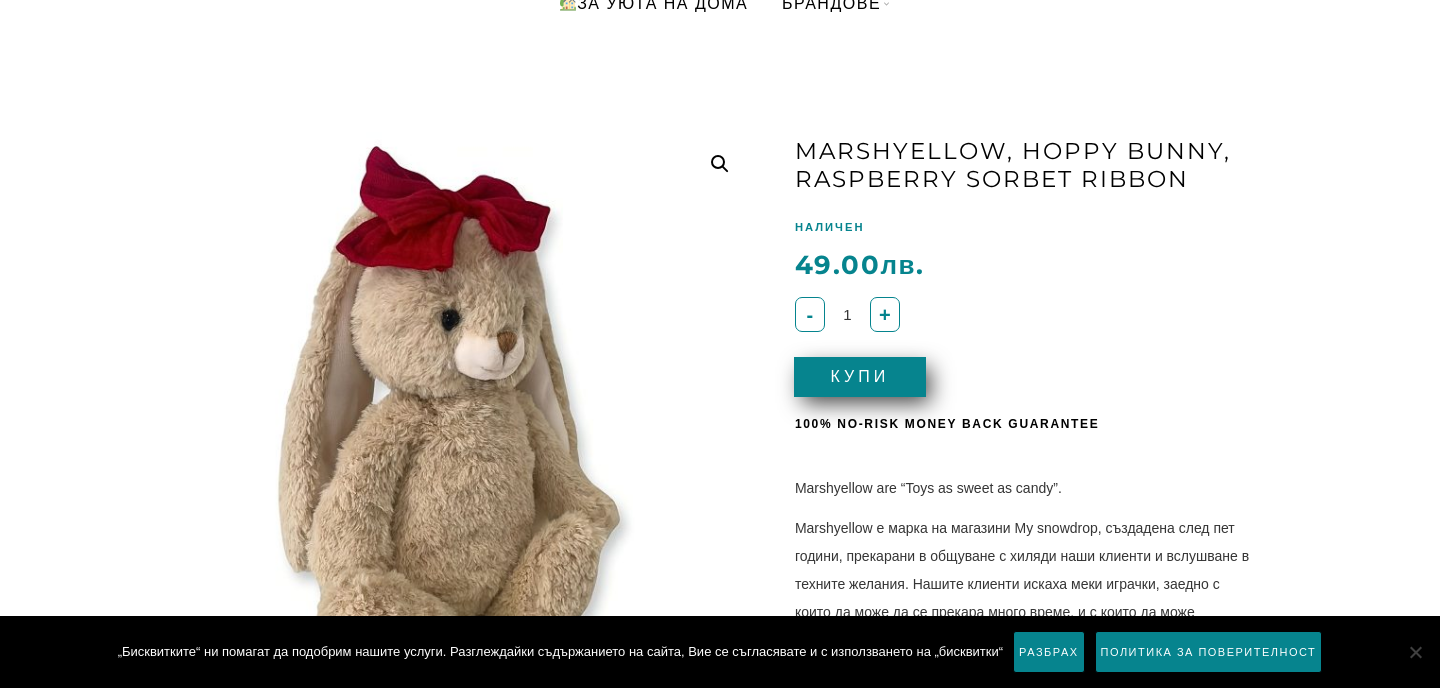click on "Купи" 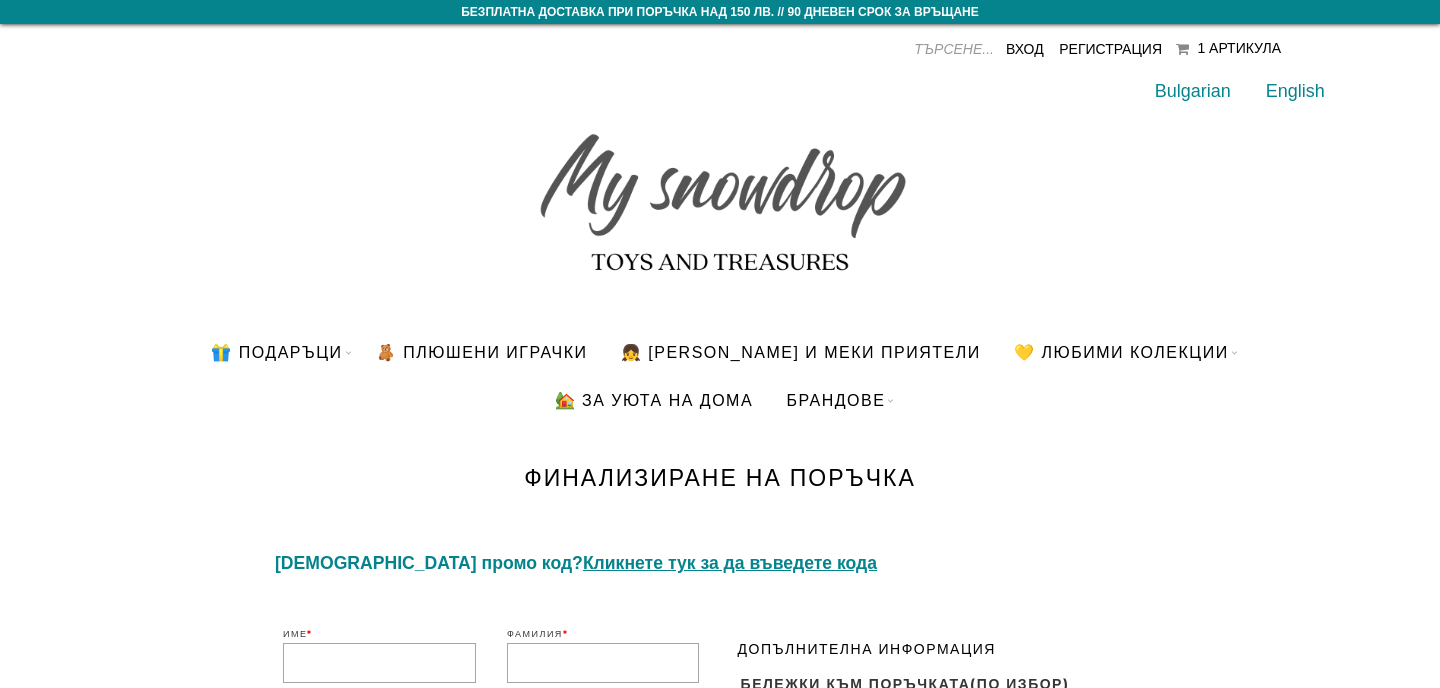 scroll, scrollTop: 0, scrollLeft: 0, axis: both 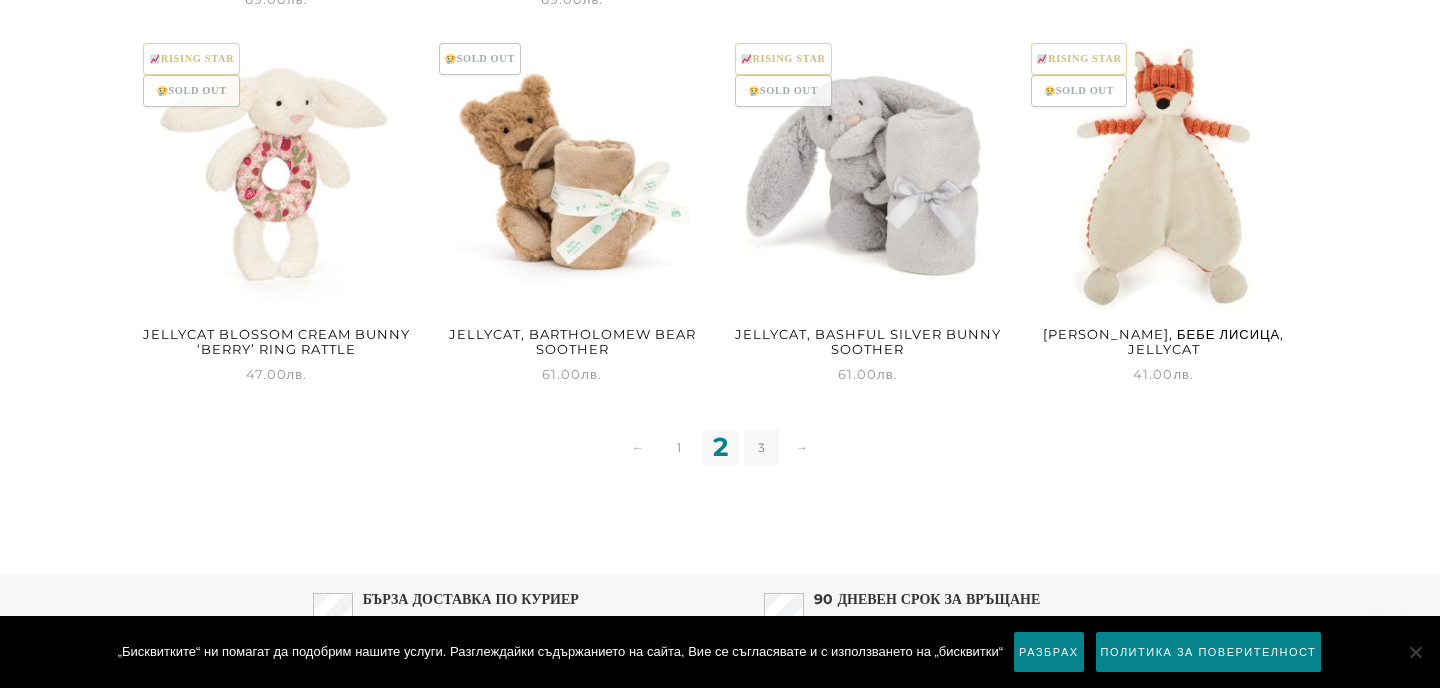 click on "3" at bounding box center (761, 447) 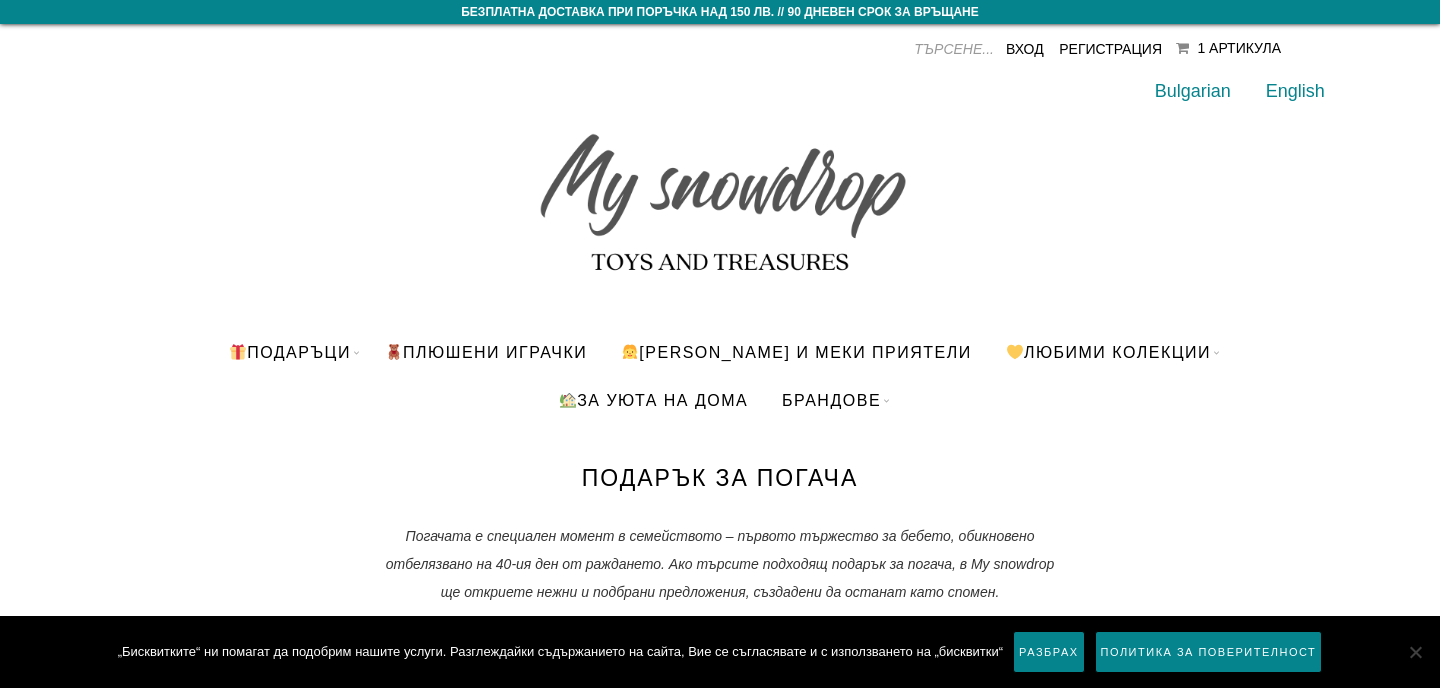 scroll, scrollTop: 0, scrollLeft: 0, axis: both 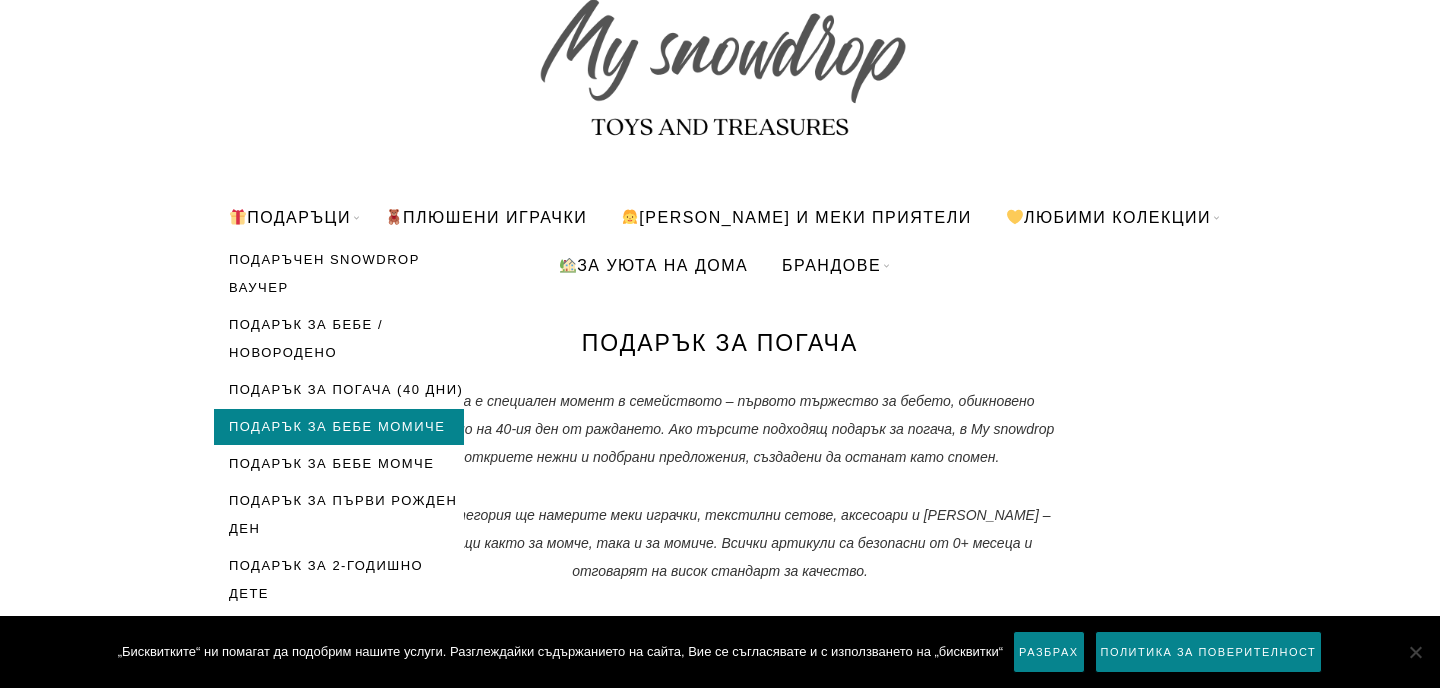click on "Подарък за бебе момиче" at bounding box center [339, 427] 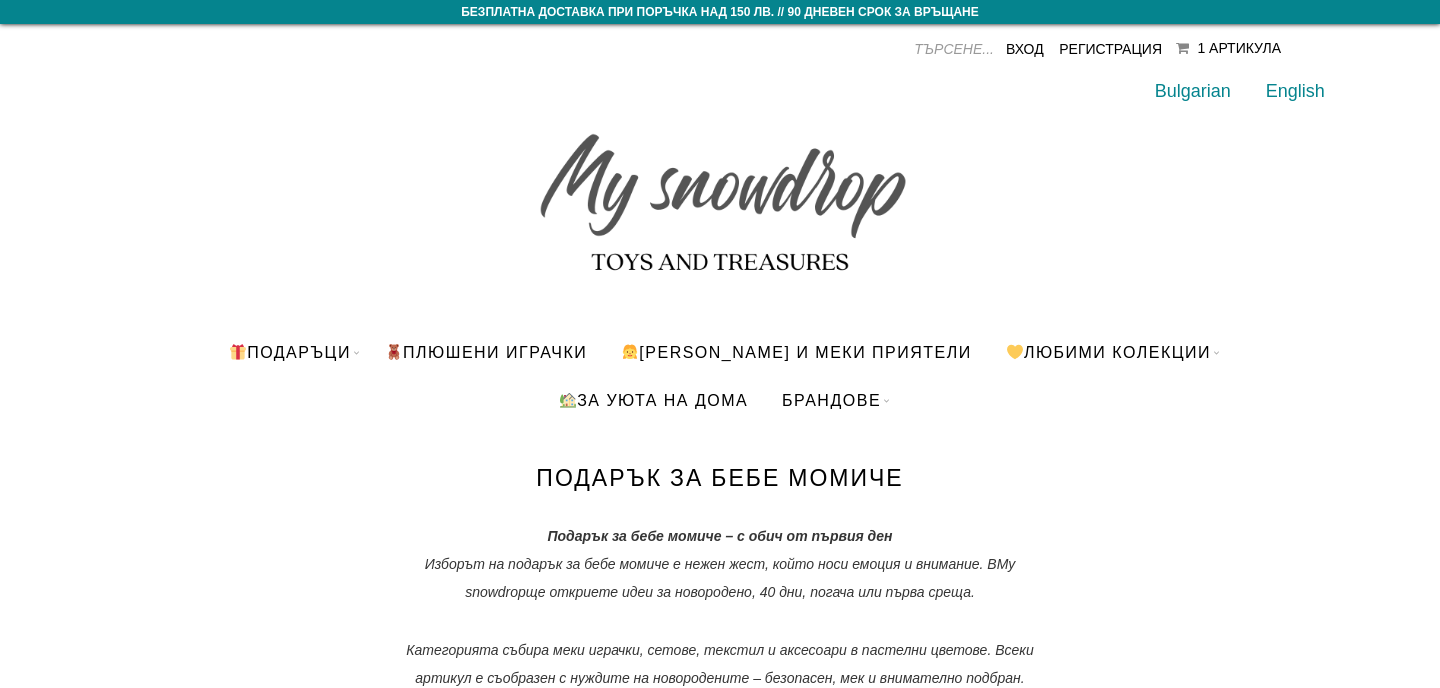 scroll, scrollTop: 0, scrollLeft: 0, axis: both 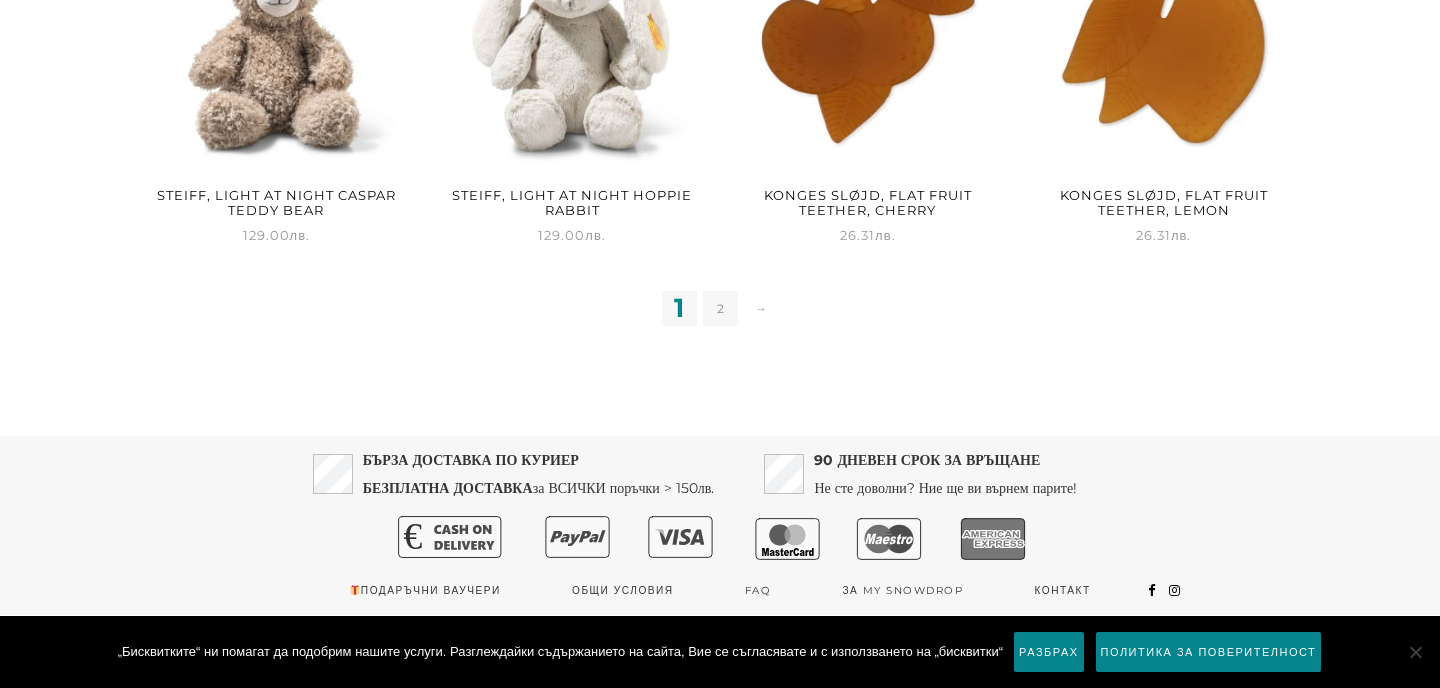 click on "2" at bounding box center (720, 308) 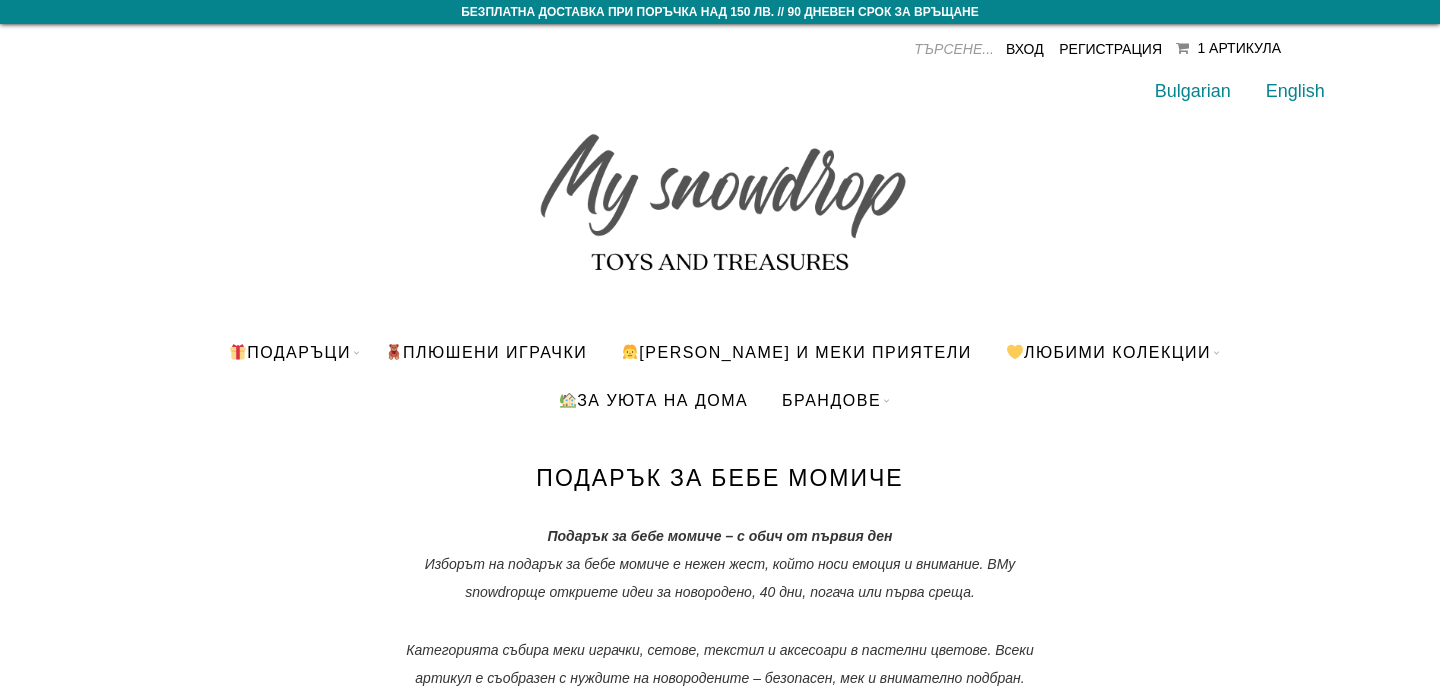scroll, scrollTop: 0, scrollLeft: 0, axis: both 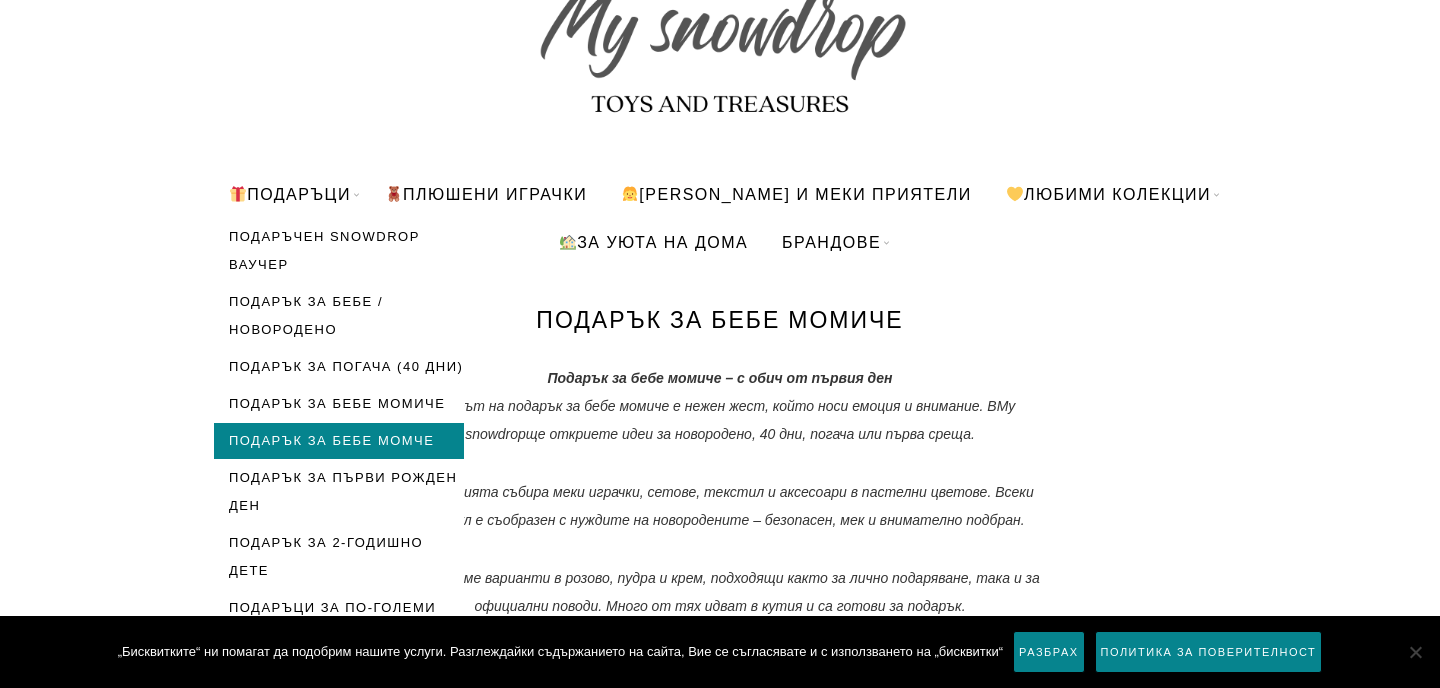 click on "Подарък за бебе момче" at bounding box center [339, 441] 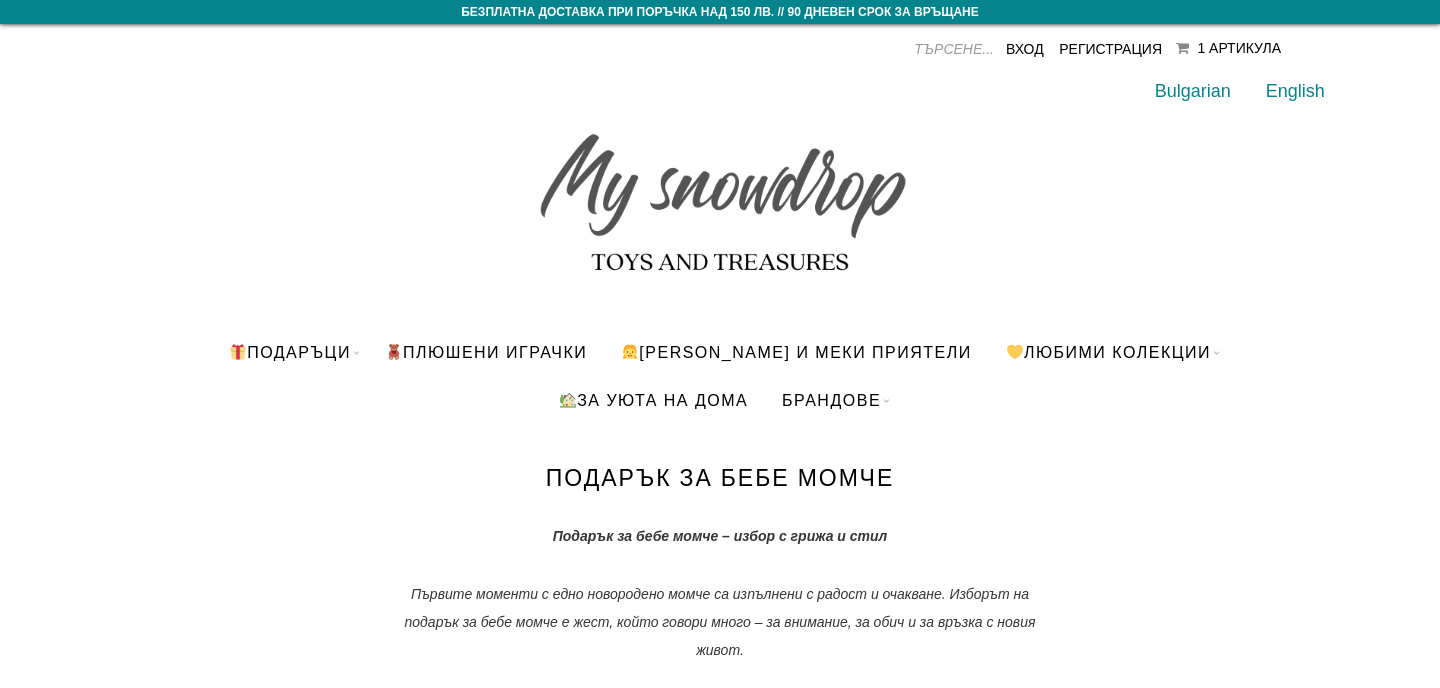 scroll, scrollTop: 4, scrollLeft: 0, axis: vertical 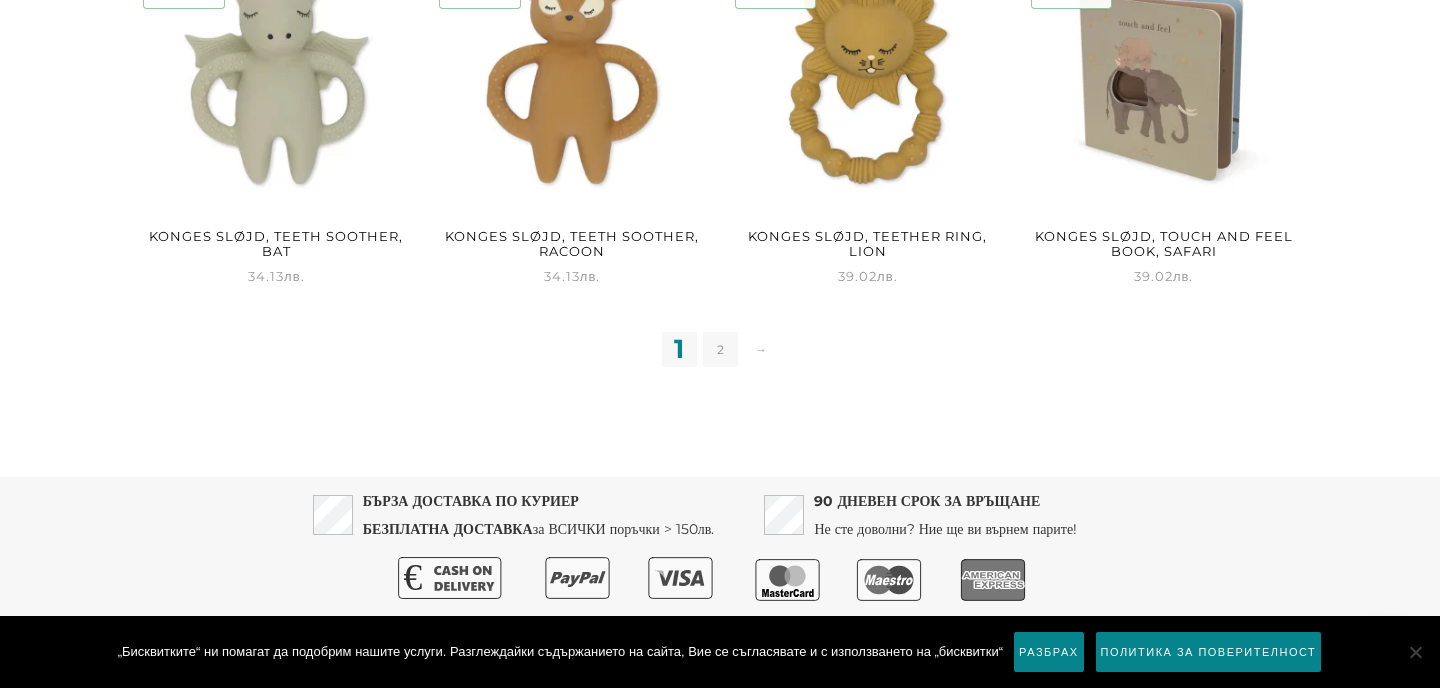 click on "2" at bounding box center (720, 349) 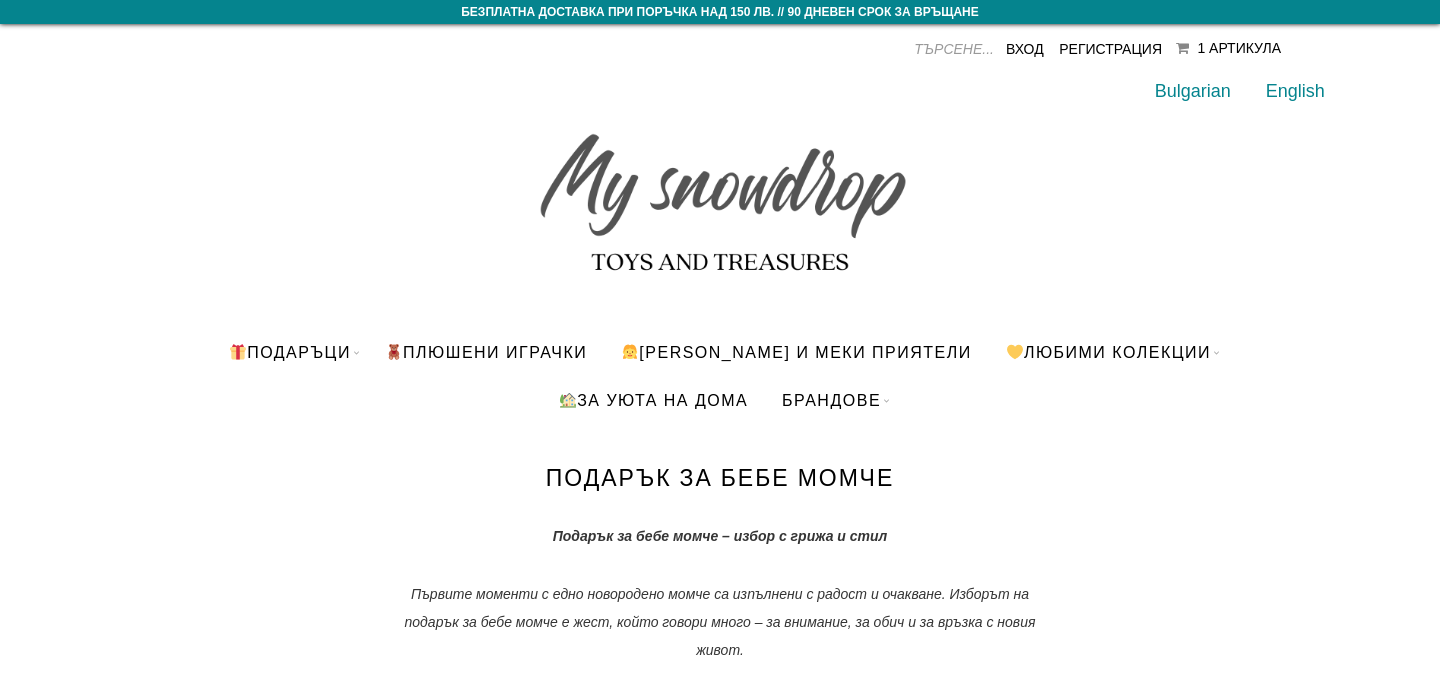 scroll, scrollTop: 0, scrollLeft: 0, axis: both 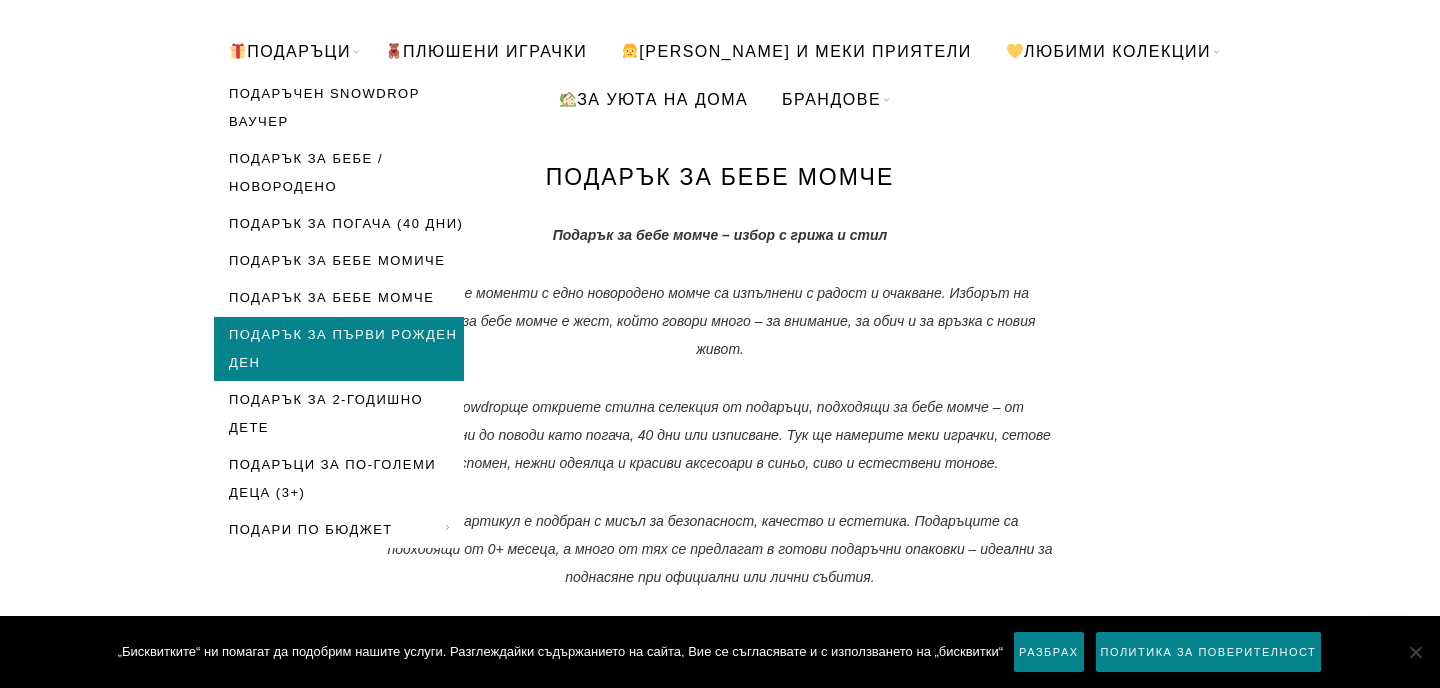 click on "Подарък за първи рожден ден" at bounding box center [339, 349] 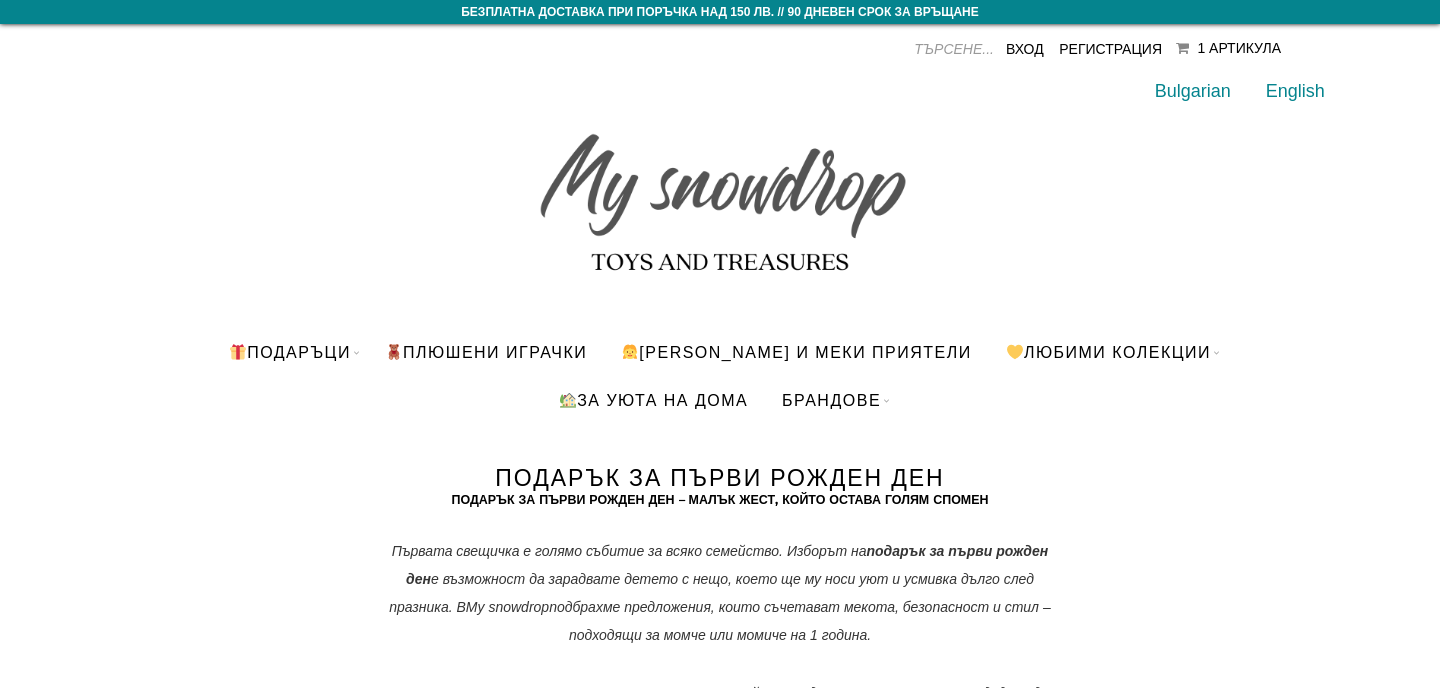 scroll, scrollTop: 0, scrollLeft: 0, axis: both 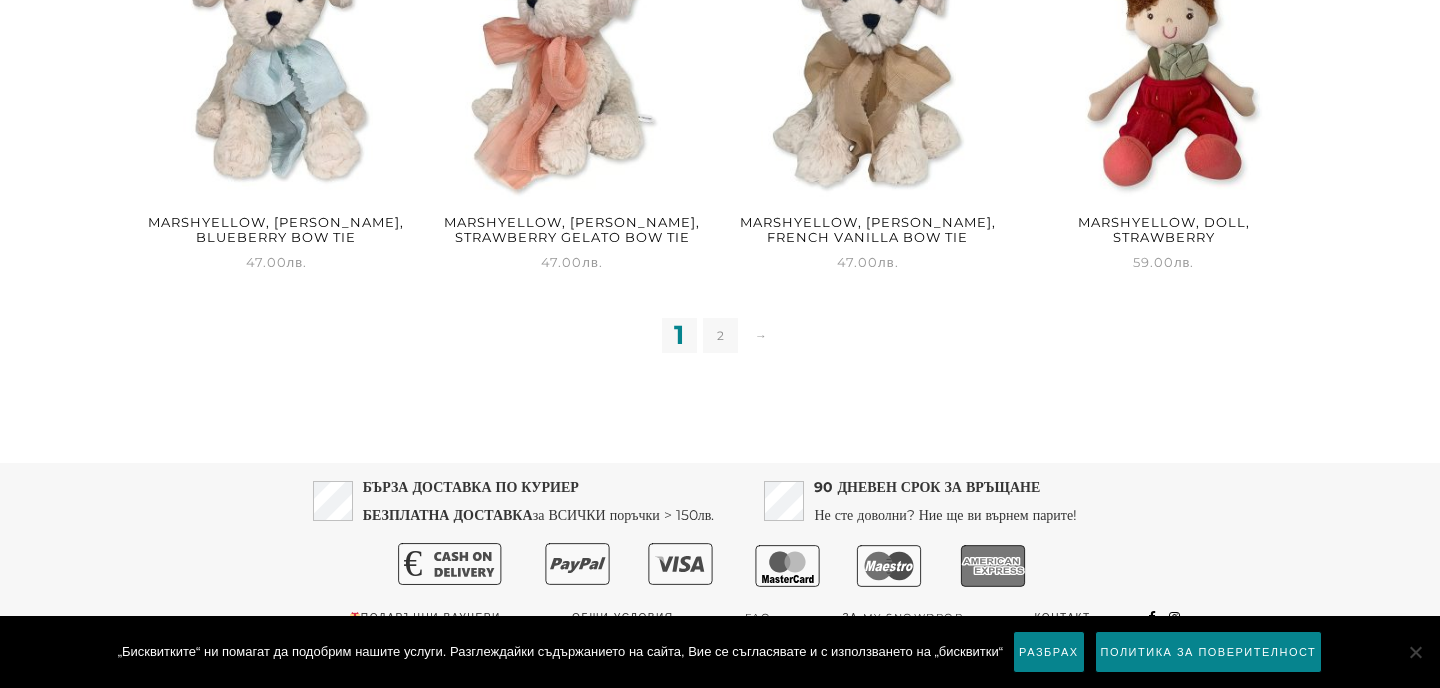 click on "2" at bounding box center (720, 335) 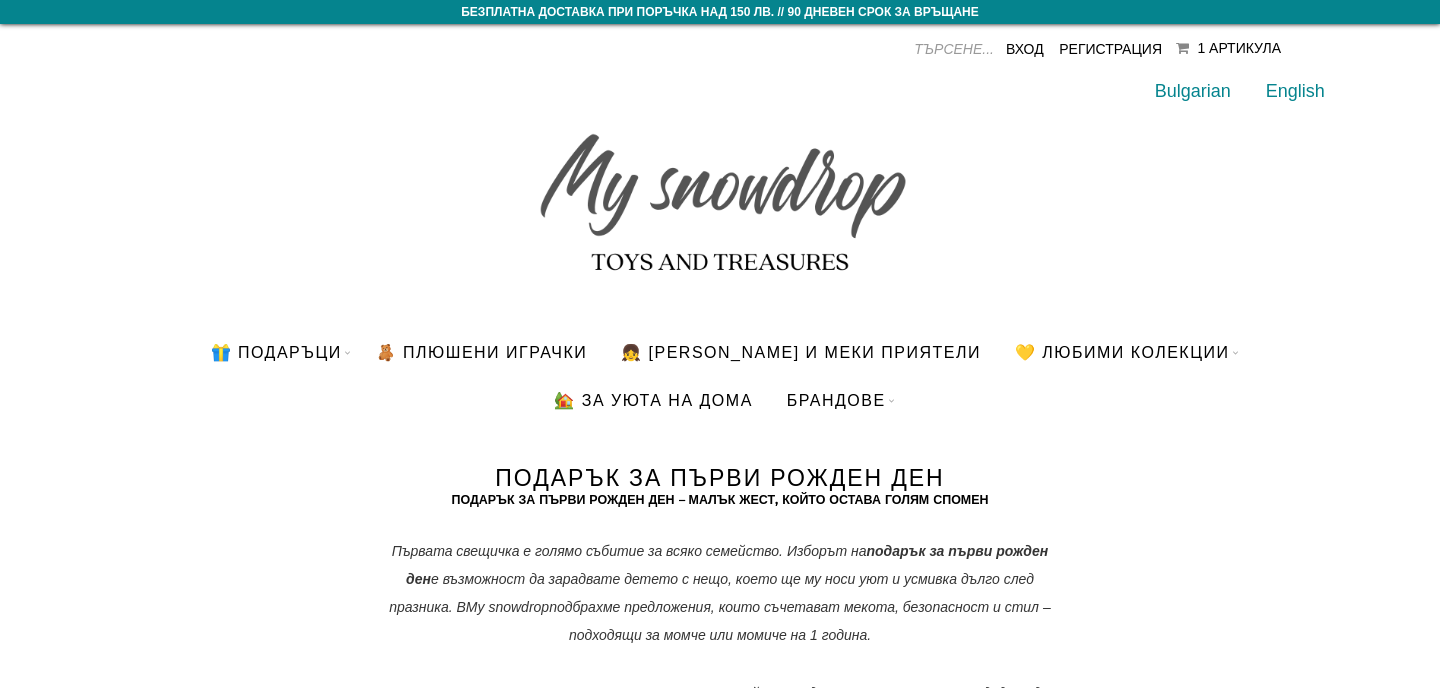 scroll, scrollTop: 0, scrollLeft: 0, axis: both 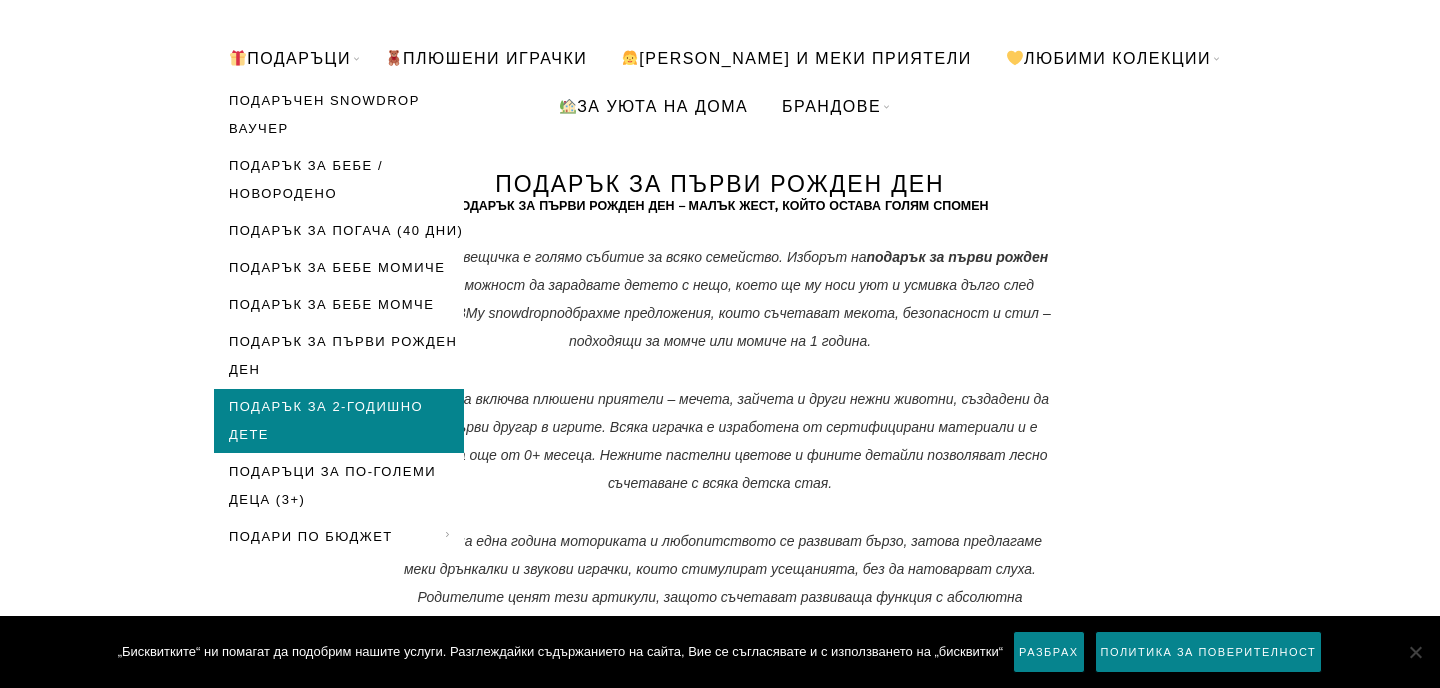 click on "Подарък за 2-годишно дете" at bounding box center [339, 421] 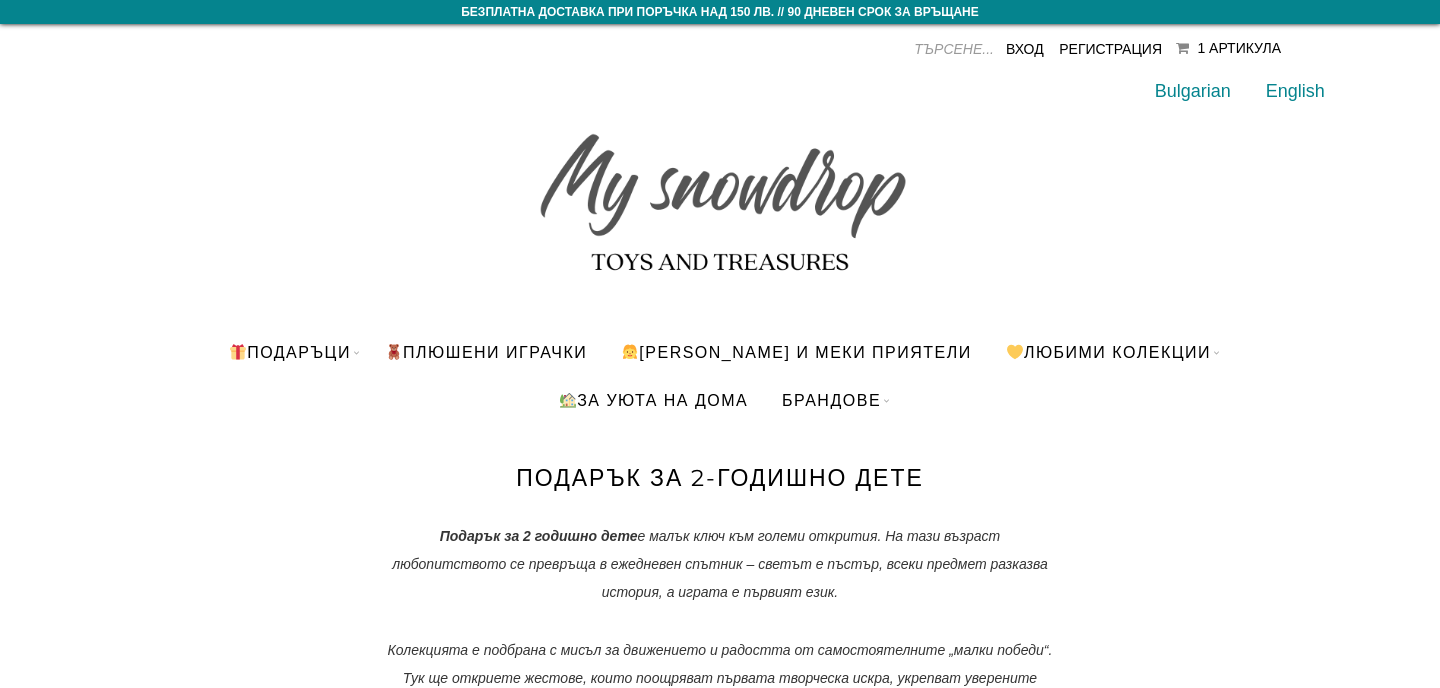 scroll, scrollTop: 0, scrollLeft: 0, axis: both 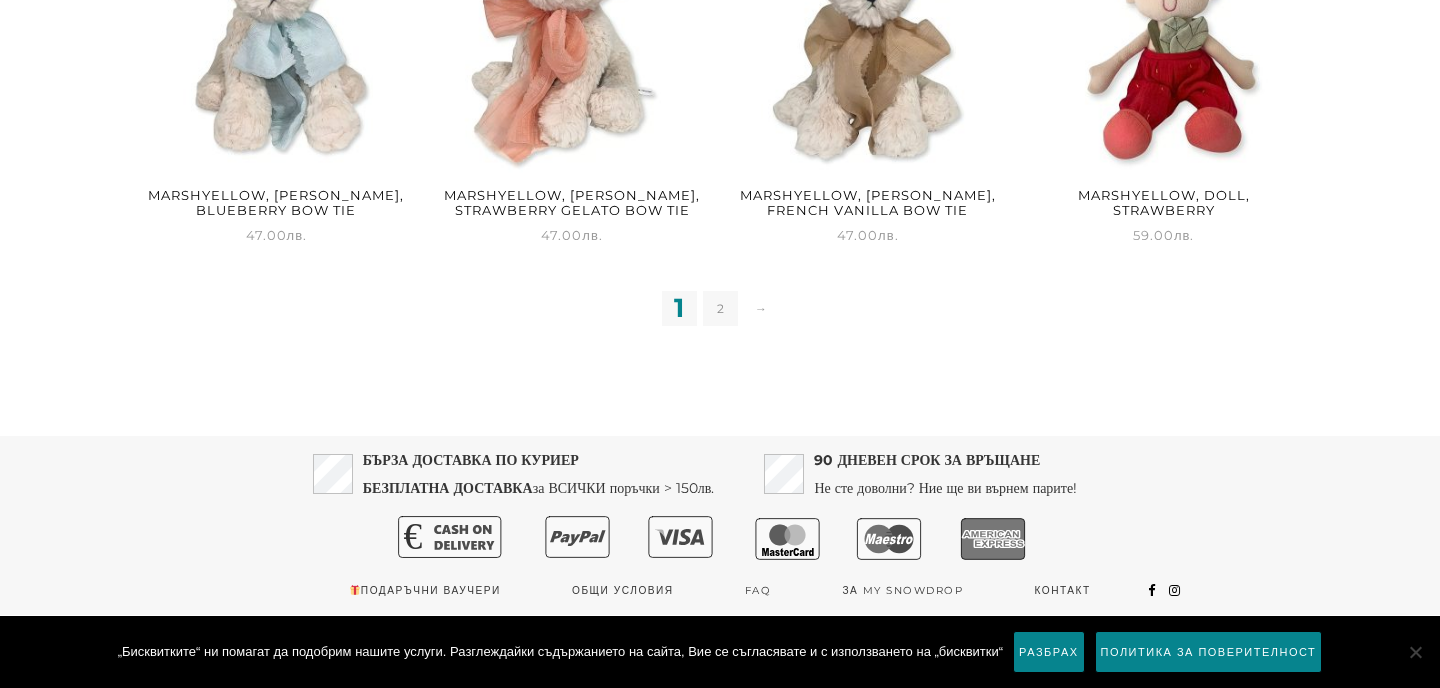 click on "2" at bounding box center [720, 308] 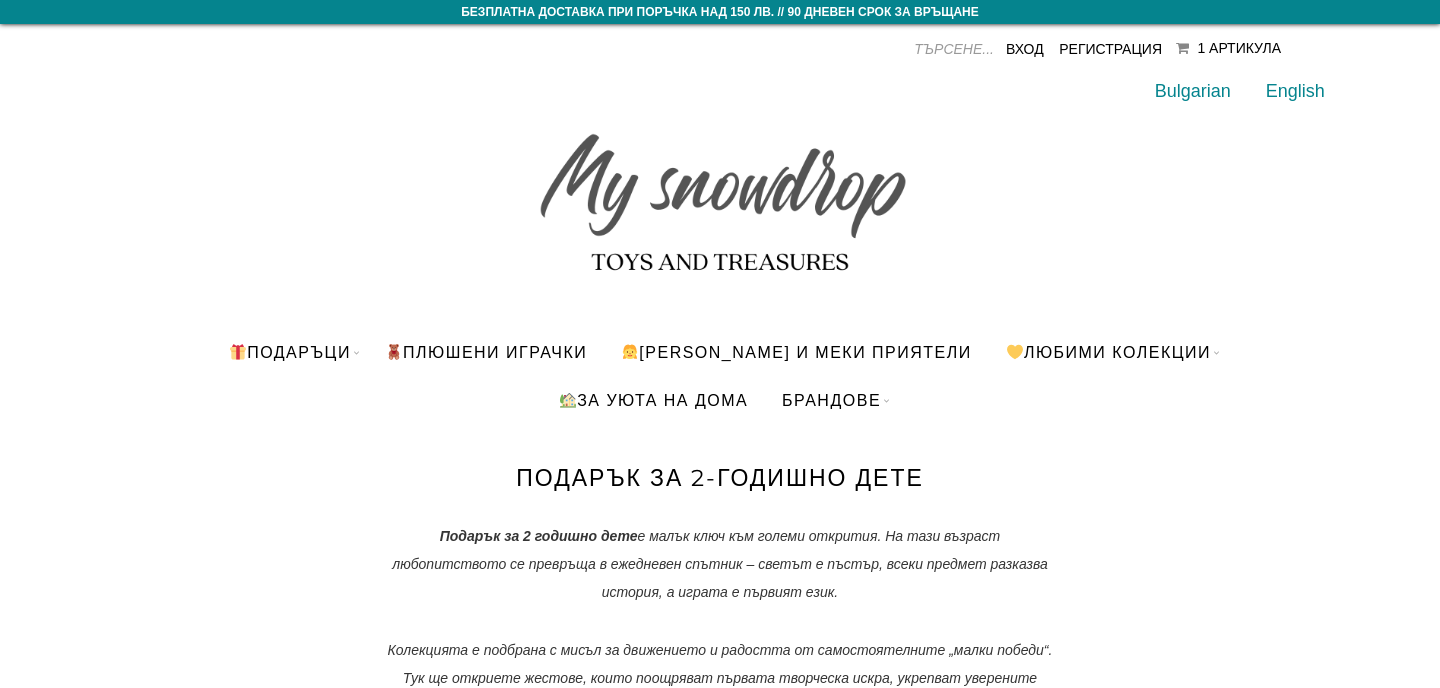 scroll, scrollTop: 41, scrollLeft: 0, axis: vertical 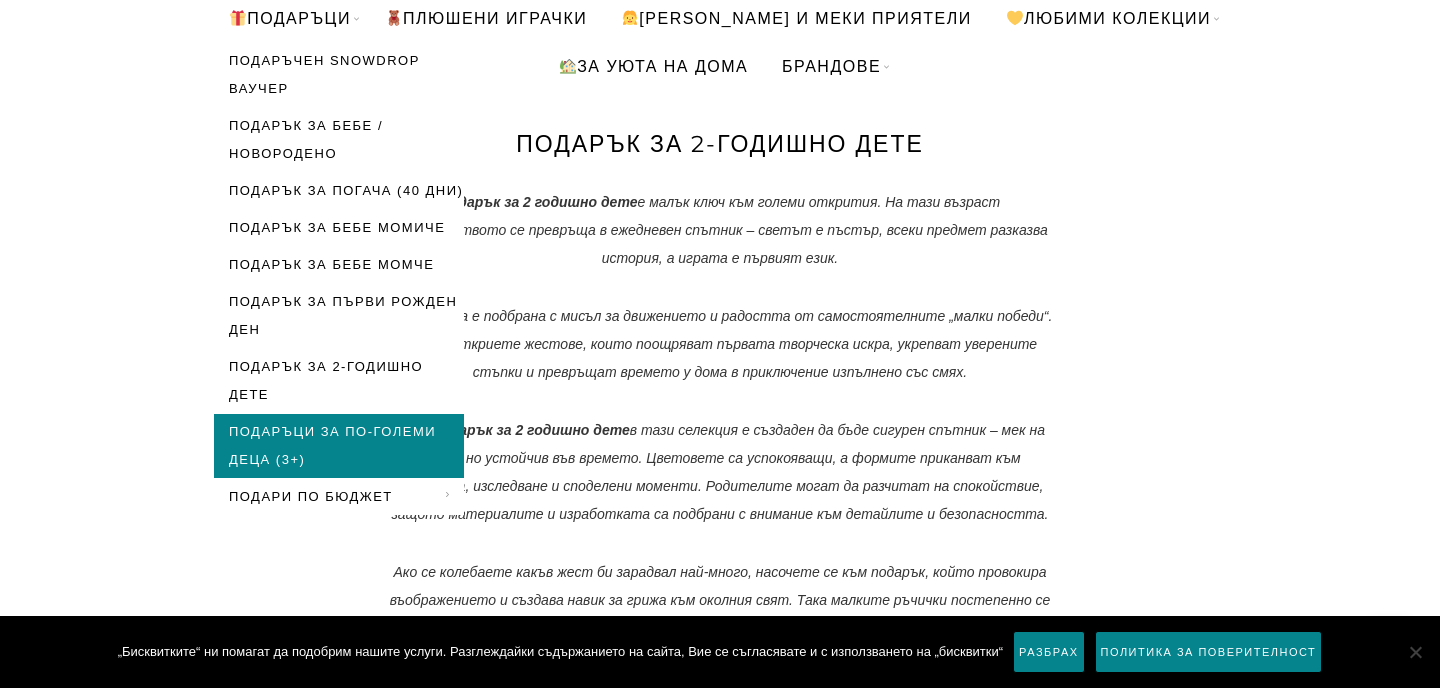 click on "Подаръци за по-големи деца (3+)" at bounding box center (339, 446) 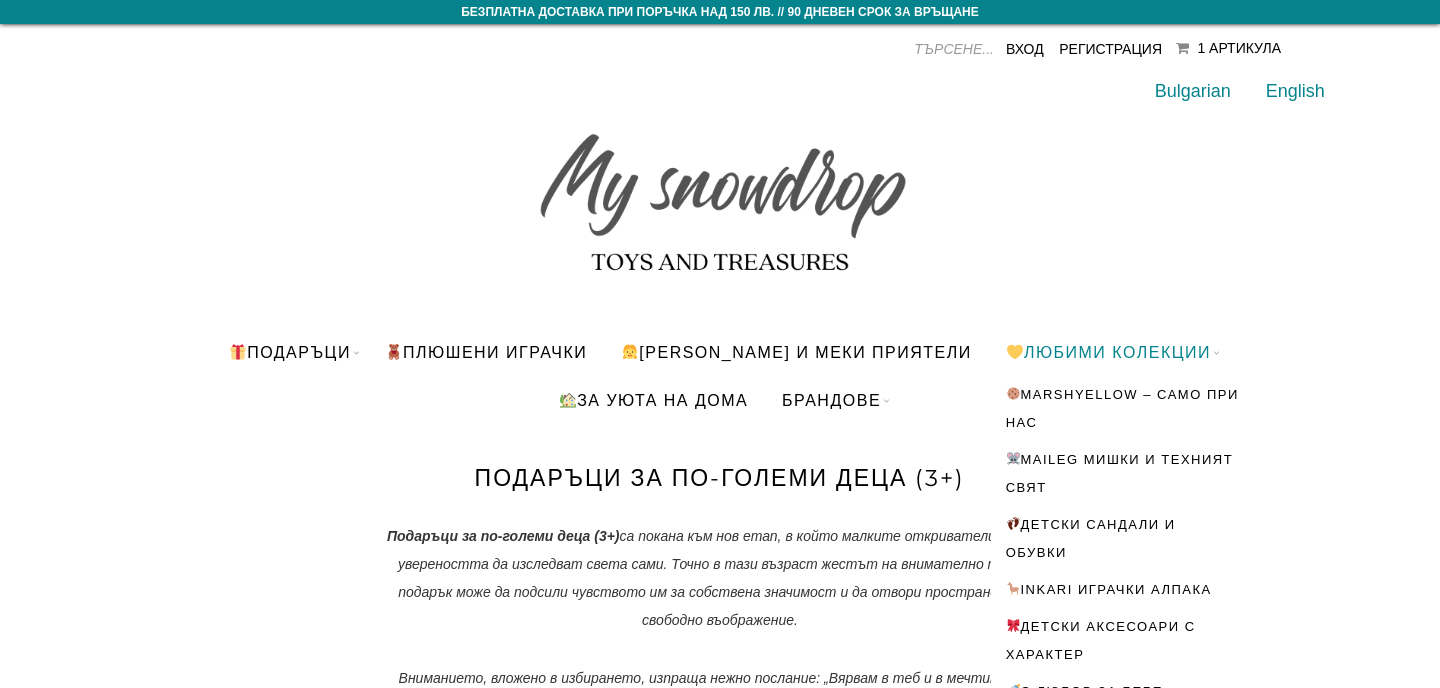 scroll, scrollTop: 0, scrollLeft: 0, axis: both 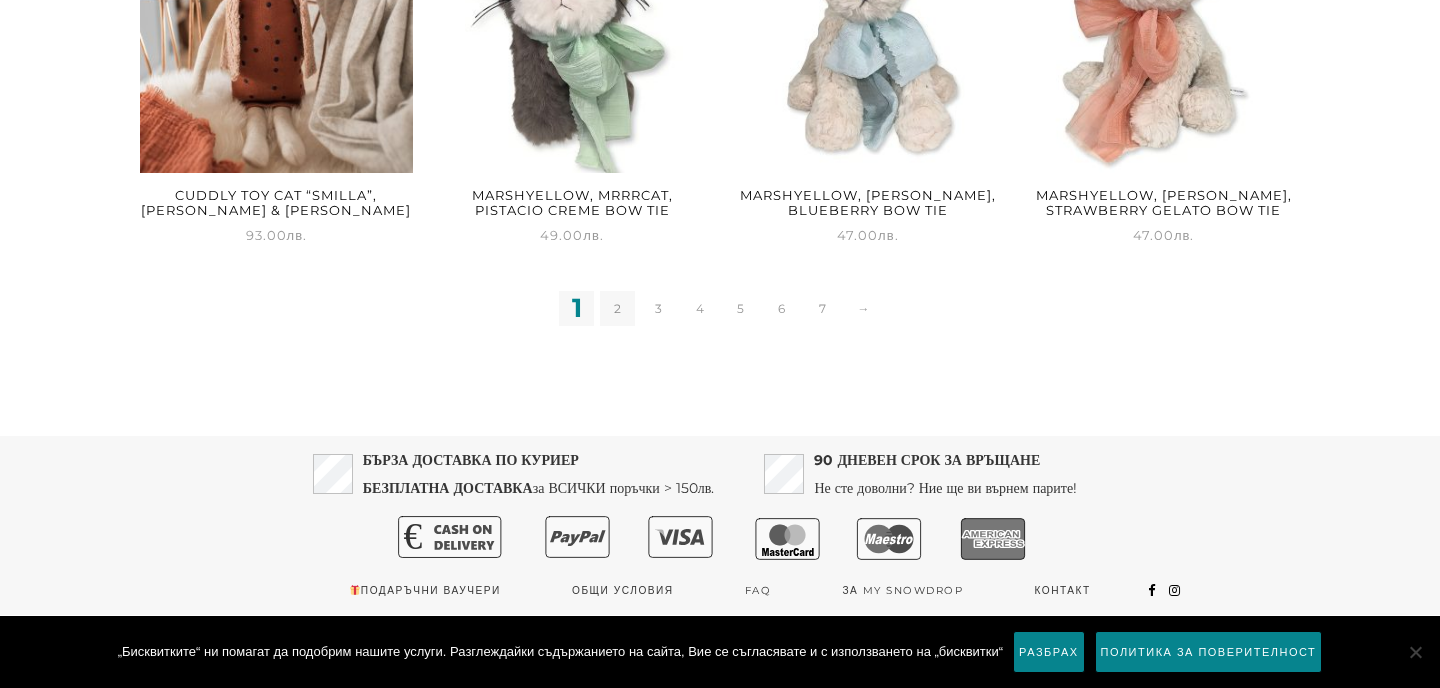 click on "2" at bounding box center (617, 308) 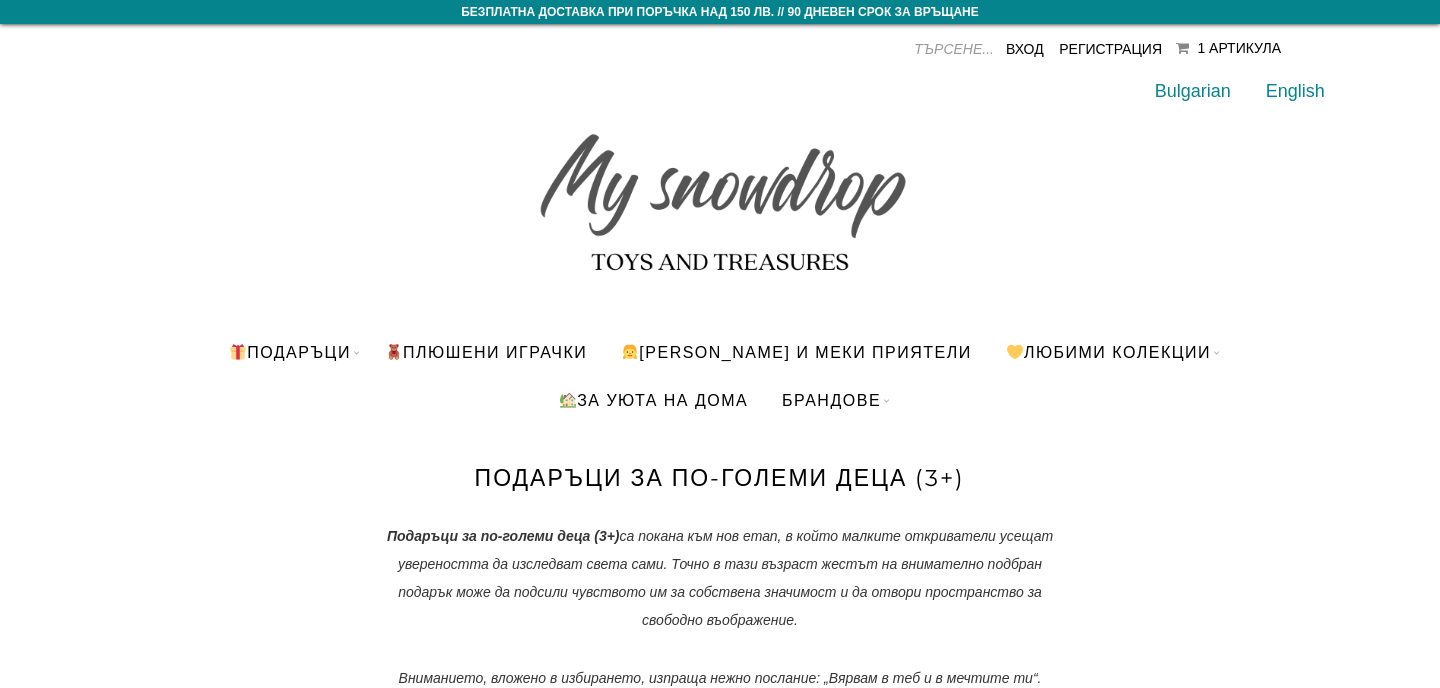 scroll, scrollTop: 0, scrollLeft: 0, axis: both 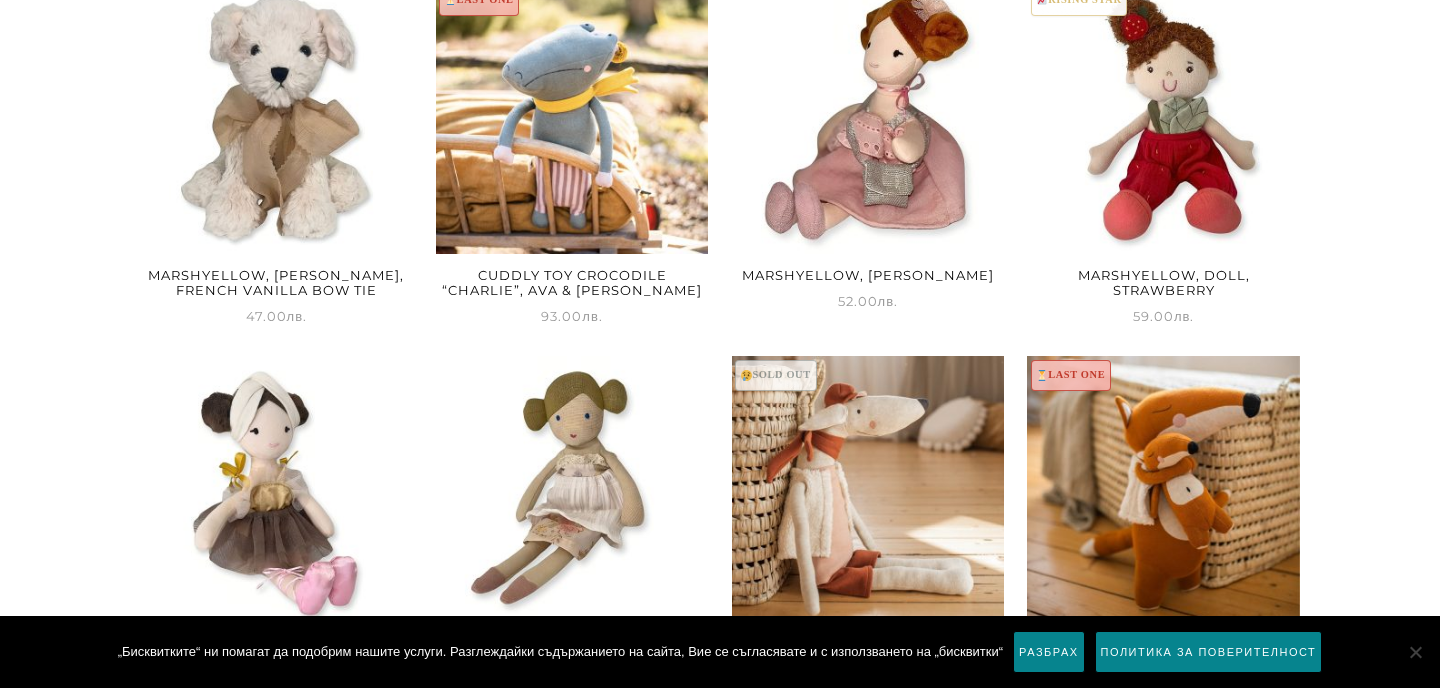 click on "Безплатна доставка при поръчка над 150 лв. // 90 дневен срок за връщане
Подаръци за по-големи деца (3+) – нежни изненади
Вход    Регистрация
Подаръци
Подаръчен Snowdrop Ваучер
Подарък за бебе / новородено
Подарък за погача (40 дни)
Подарък за бебе момиче" at bounding box center [720, -862] 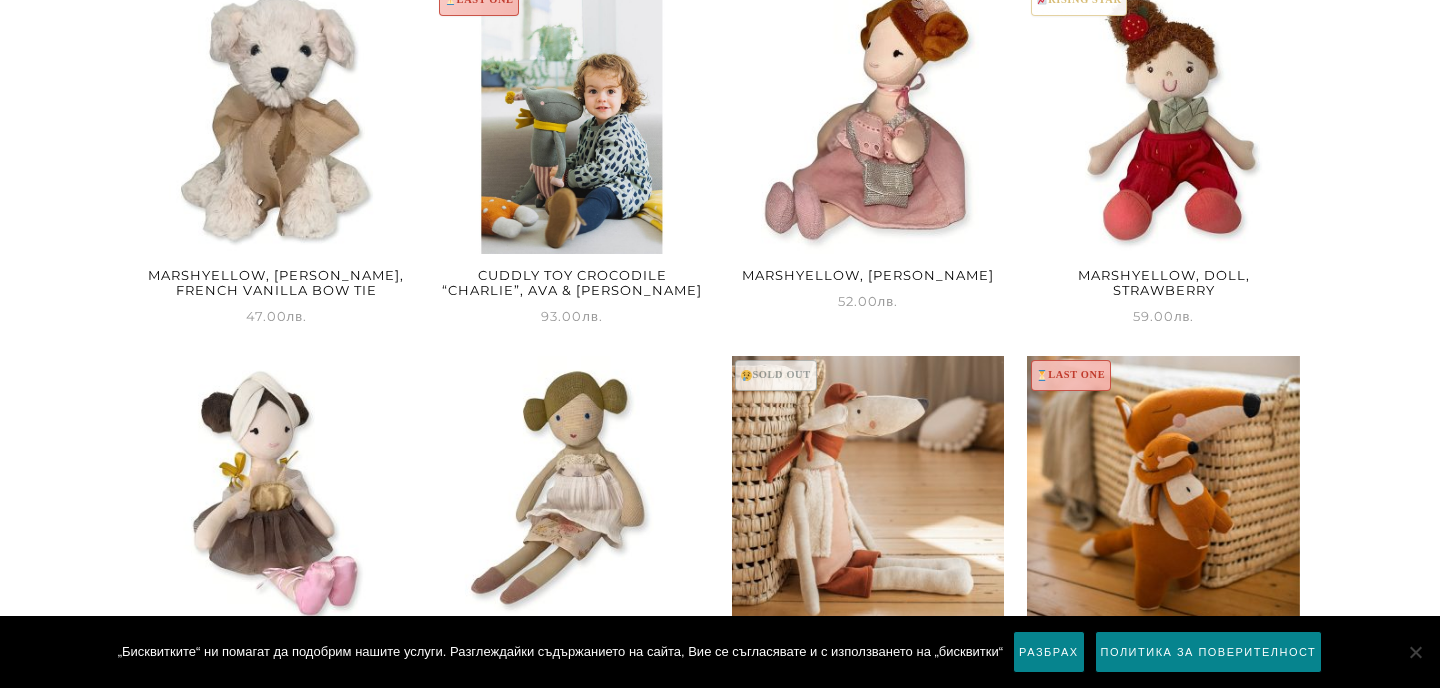 click at bounding box center (572, 117) 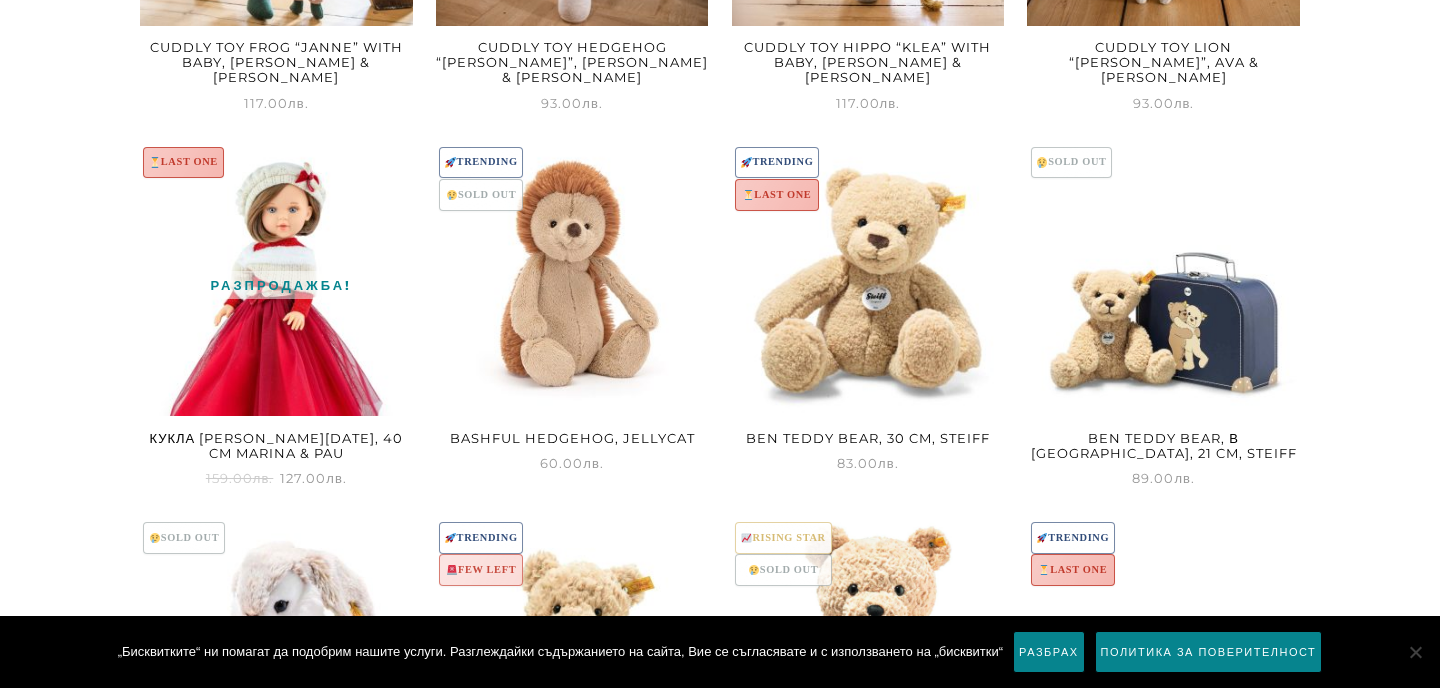 scroll, scrollTop: 2202, scrollLeft: 0, axis: vertical 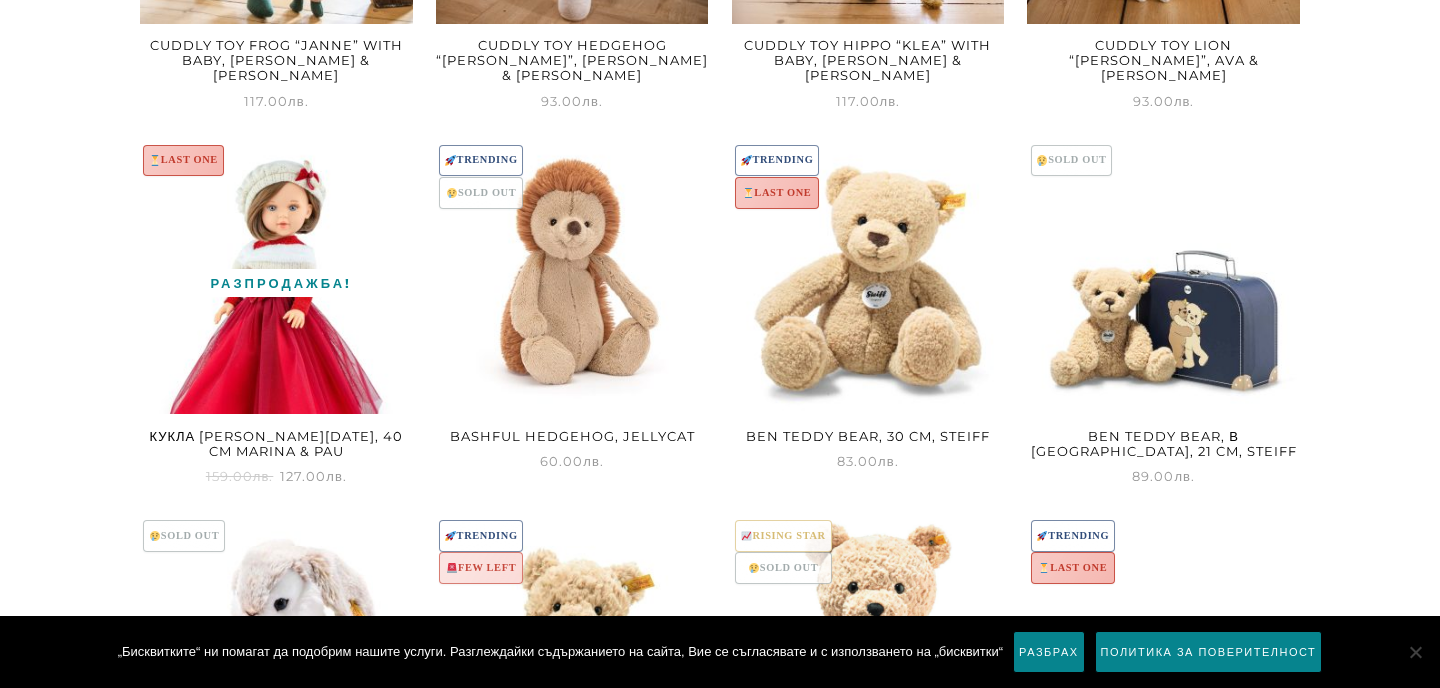 click at bounding box center [276, 277] 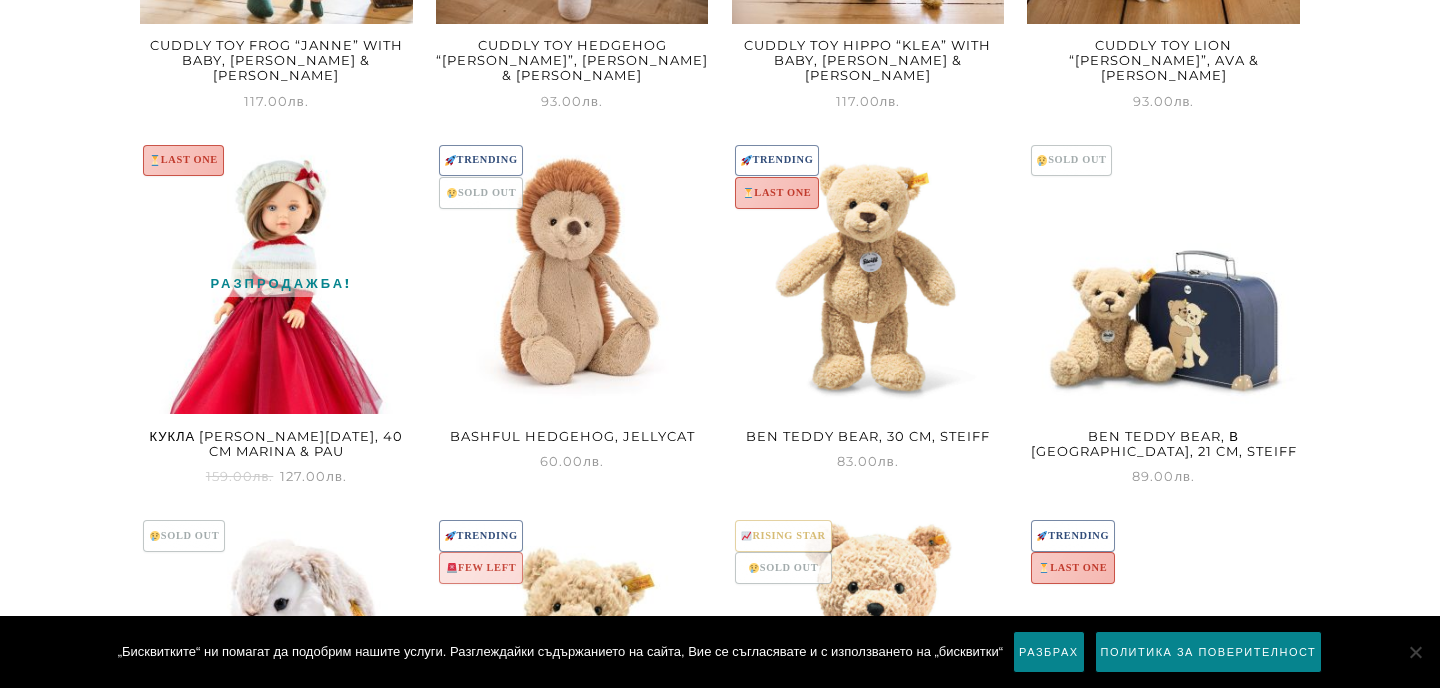 click at bounding box center (868, 277) 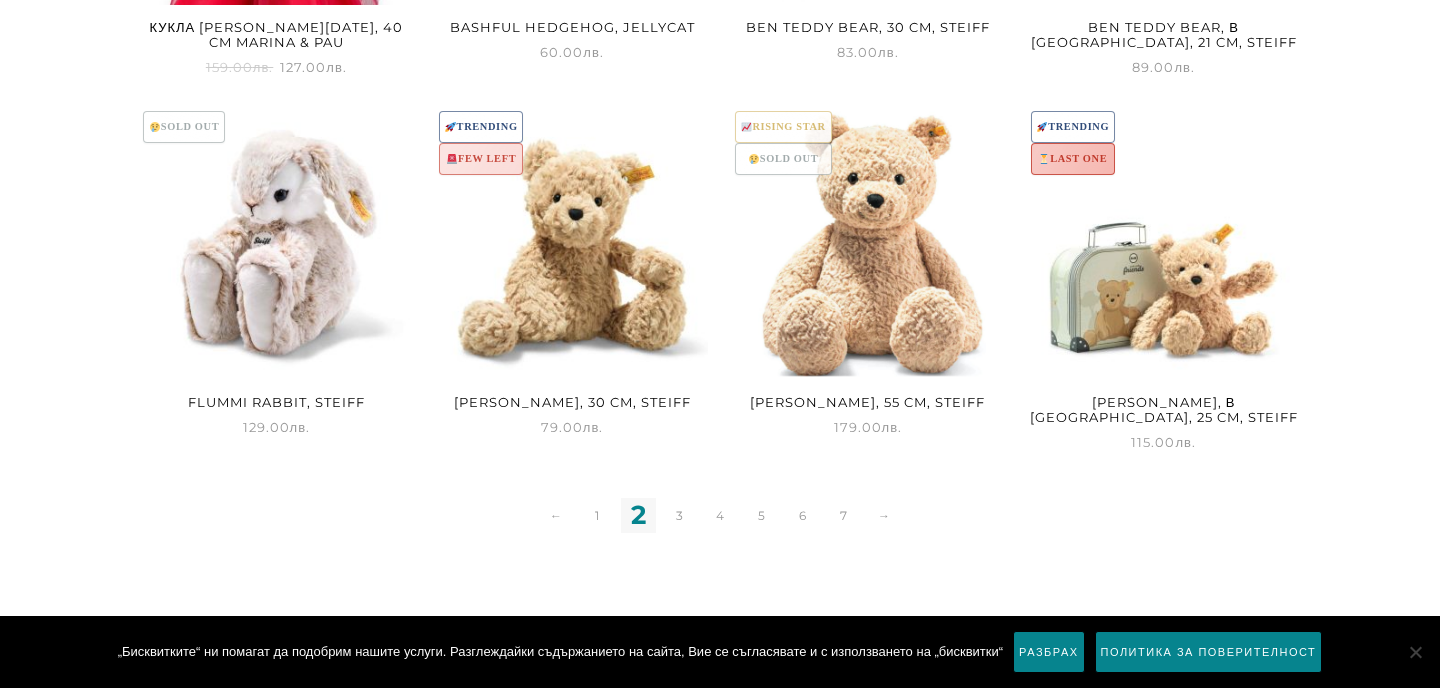 scroll, scrollTop: 2612, scrollLeft: 0, axis: vertical 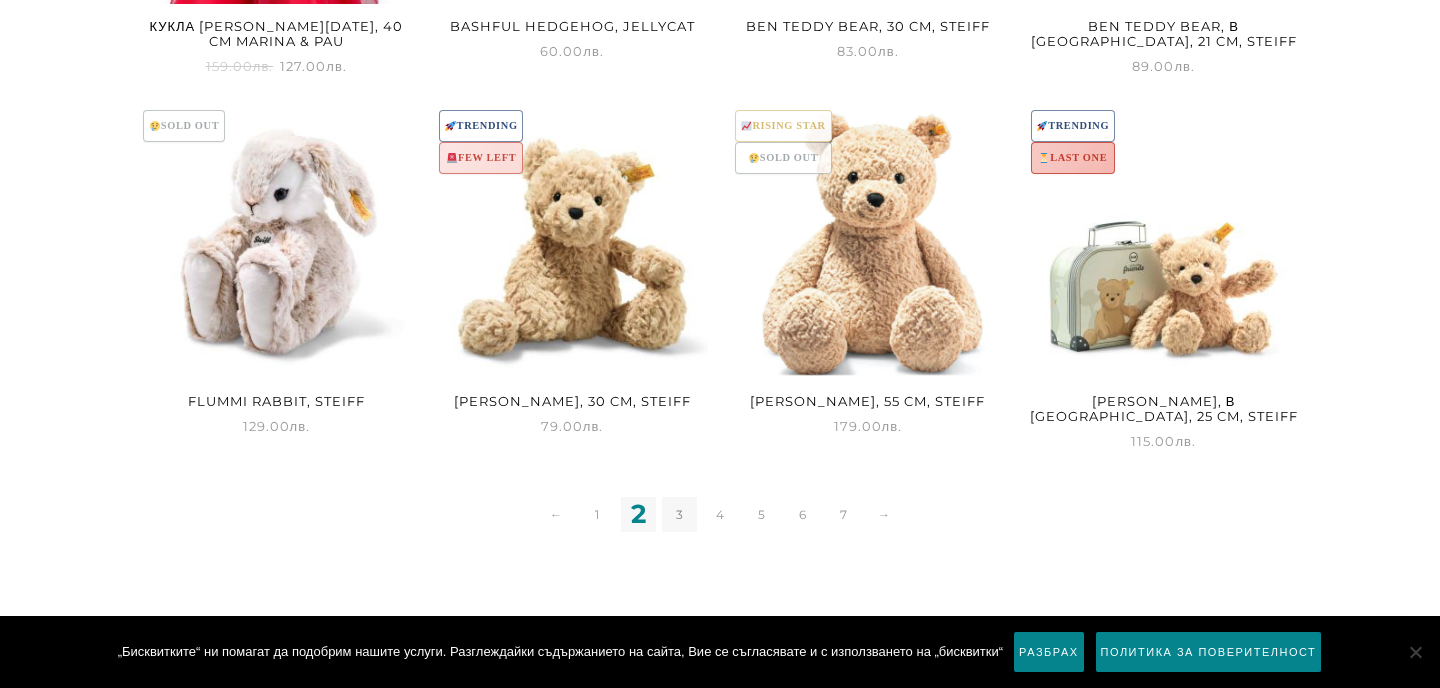 click on "3" at bounding box center (679, 514) 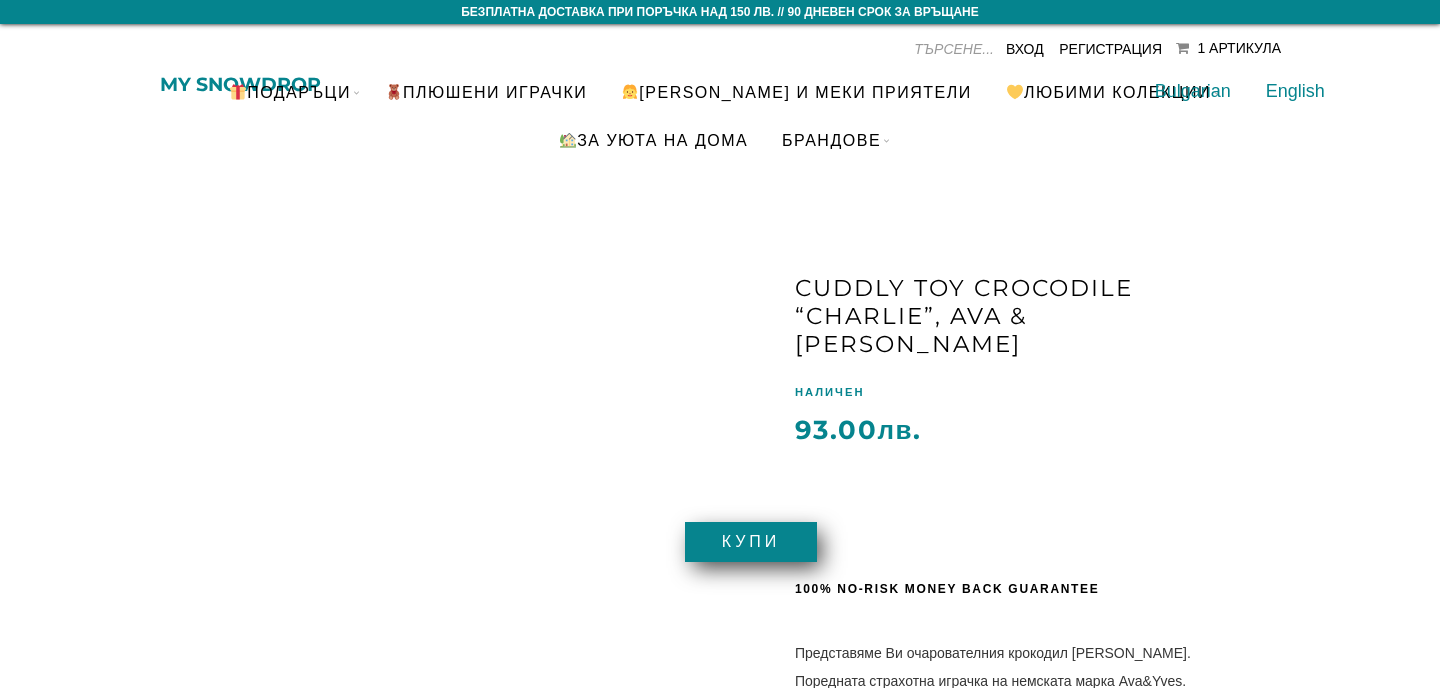scroll, scrollTop: 0, scrollLeft: 0, axis: both 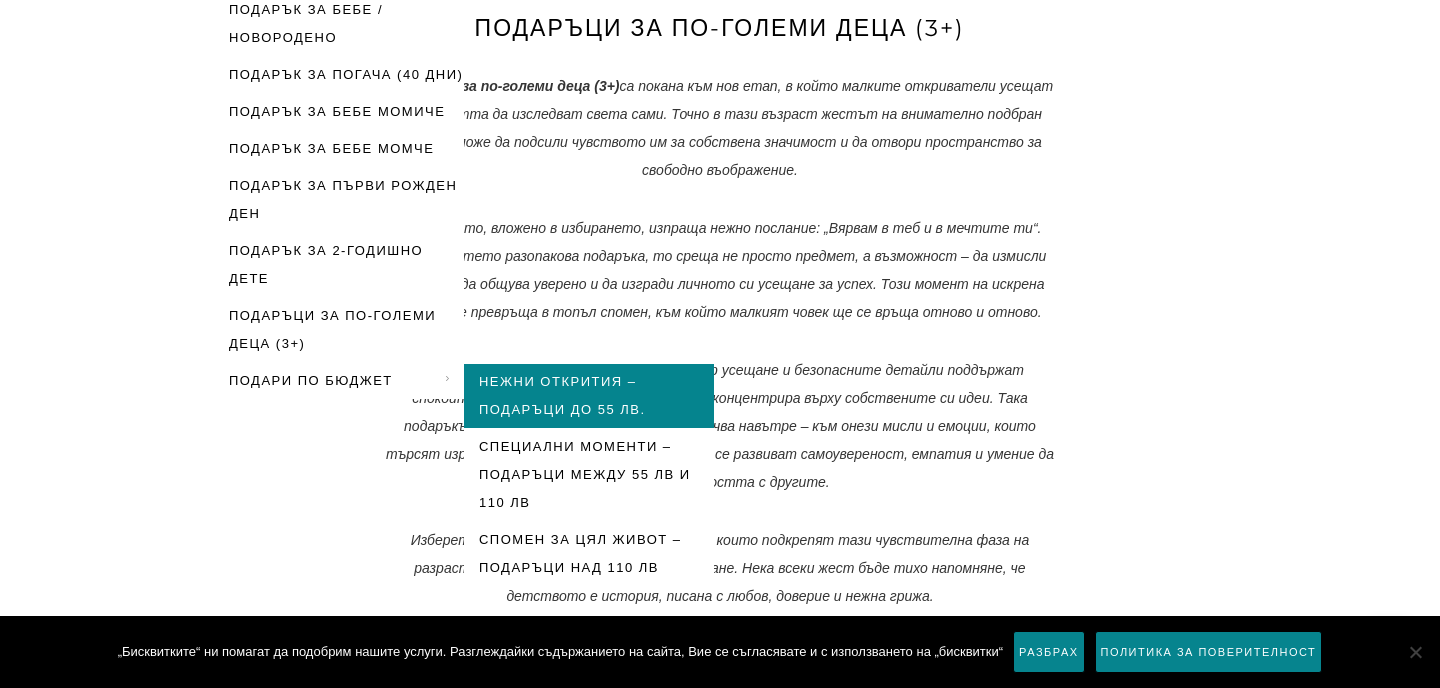 click on "Нежни открития – подаръци до 55 лв." at bounding box center [589, 396] 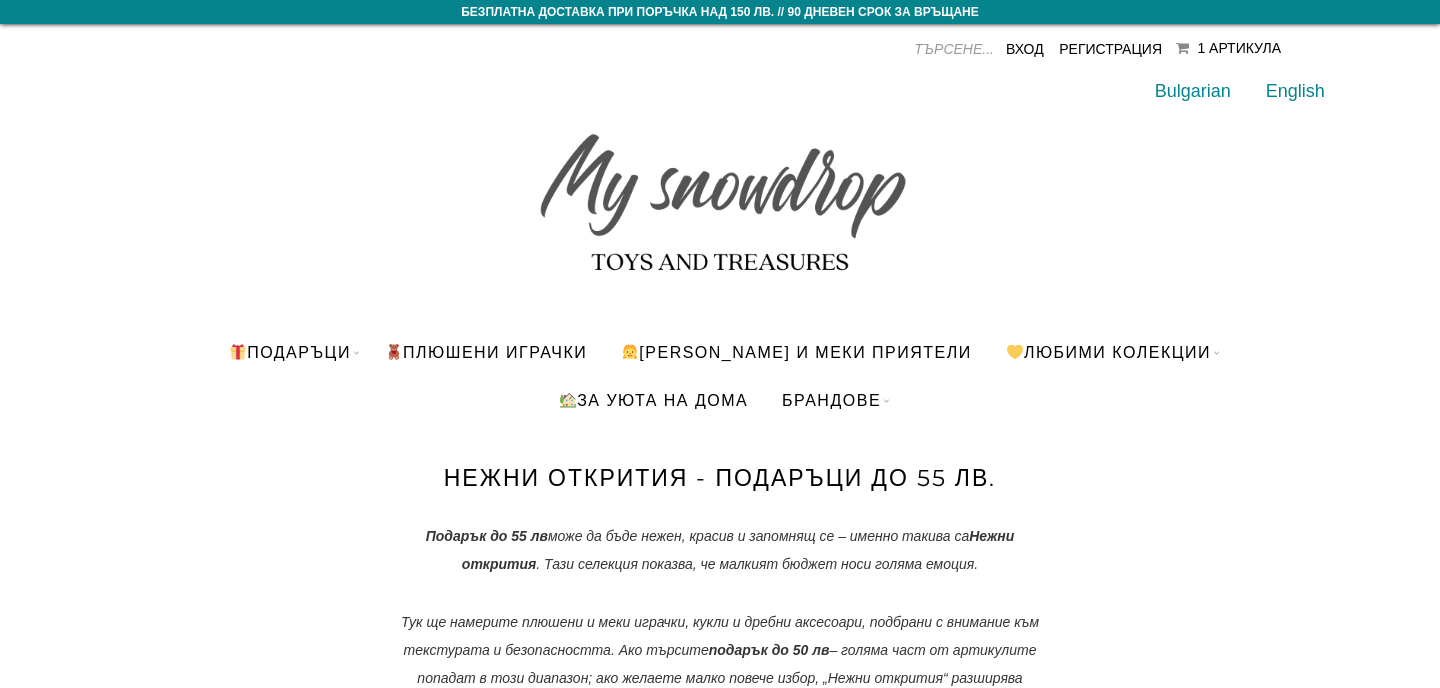 scroll, scrollTop: 0, scrollLeft: 0, axis: both 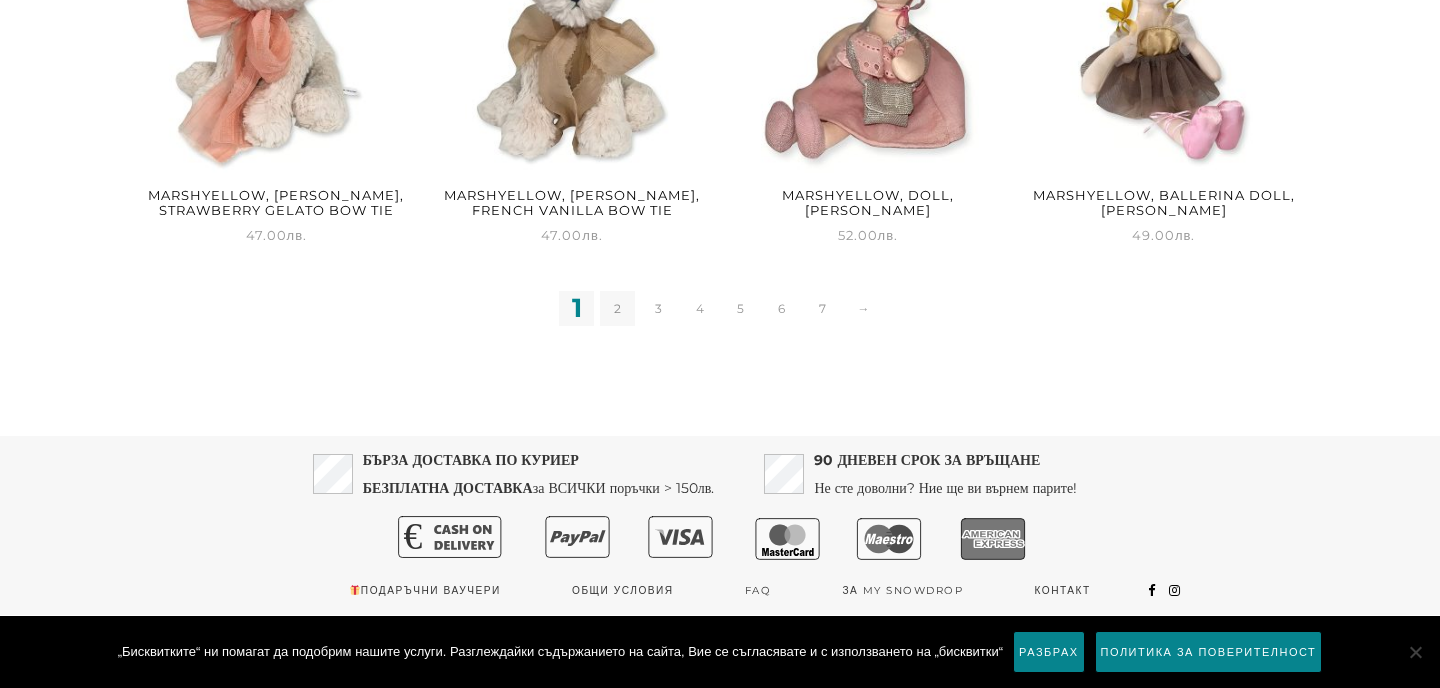 click on "2" at bounding box center [617, 308] 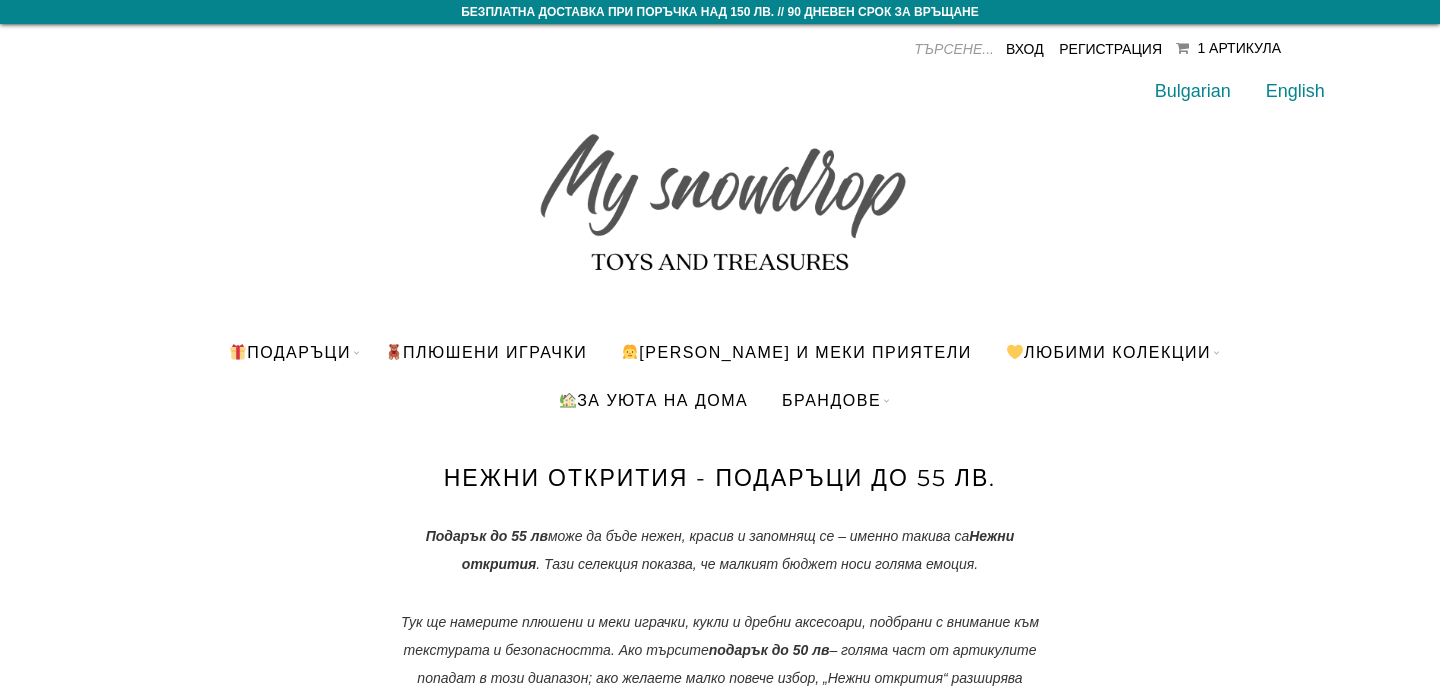 scroll, scrollTop: 0, scrollLeft: 0, axis: both 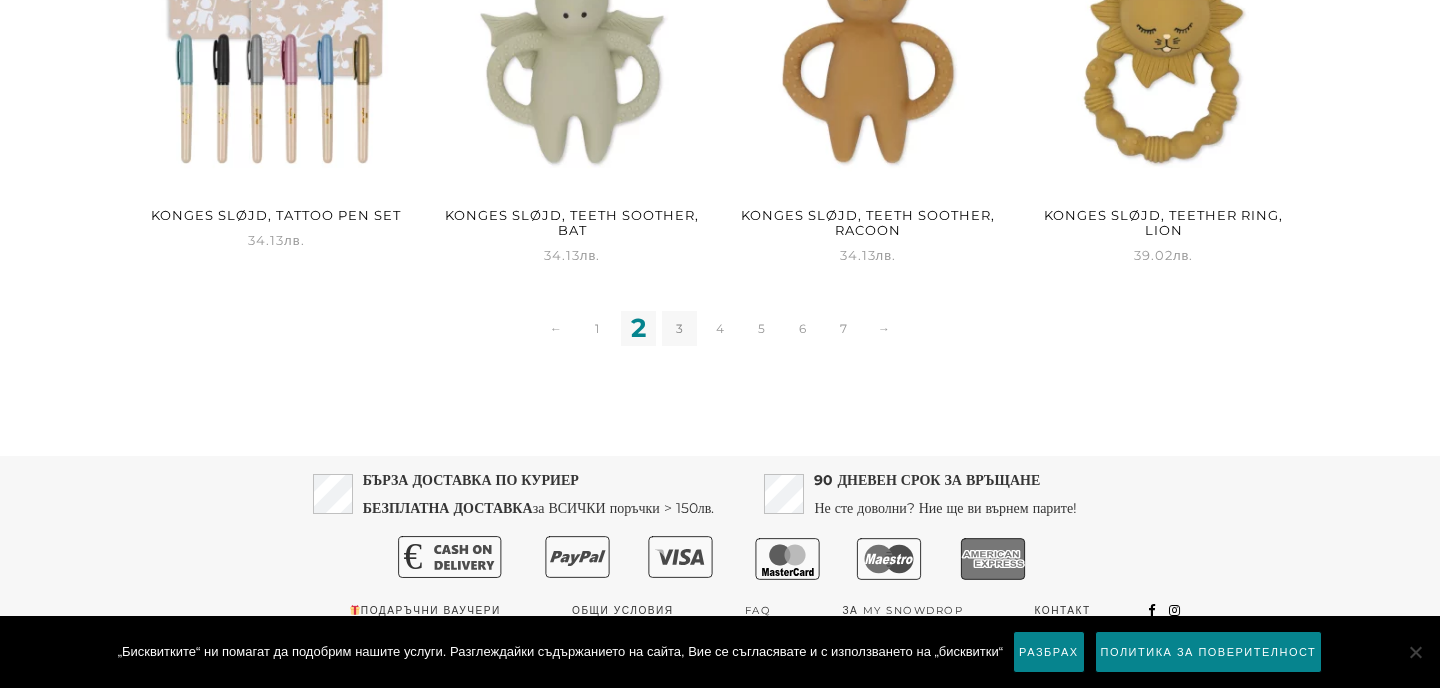 click on "3" at bounding box center (679, 328) 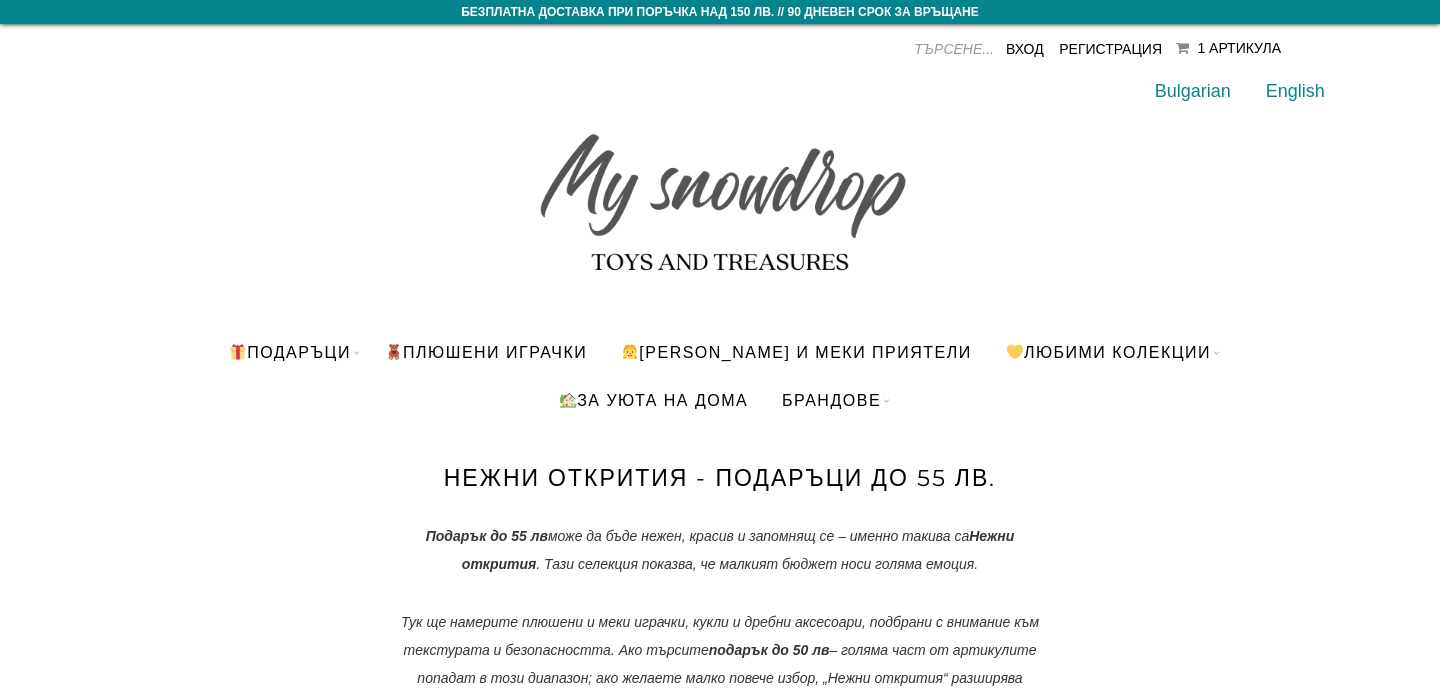 scroll, scrollTop: 10, scrollLeft: 0, axis: vertical 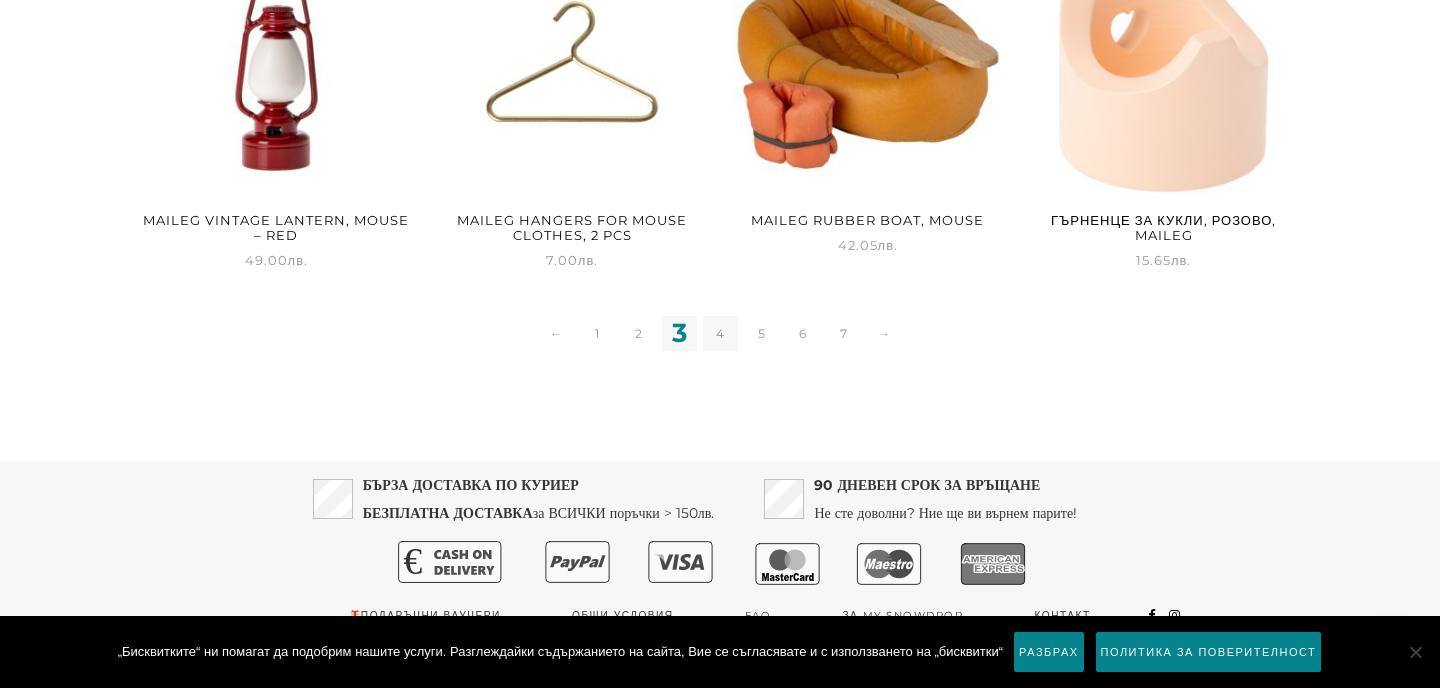 click on "4" at bounding box center [720, 333] 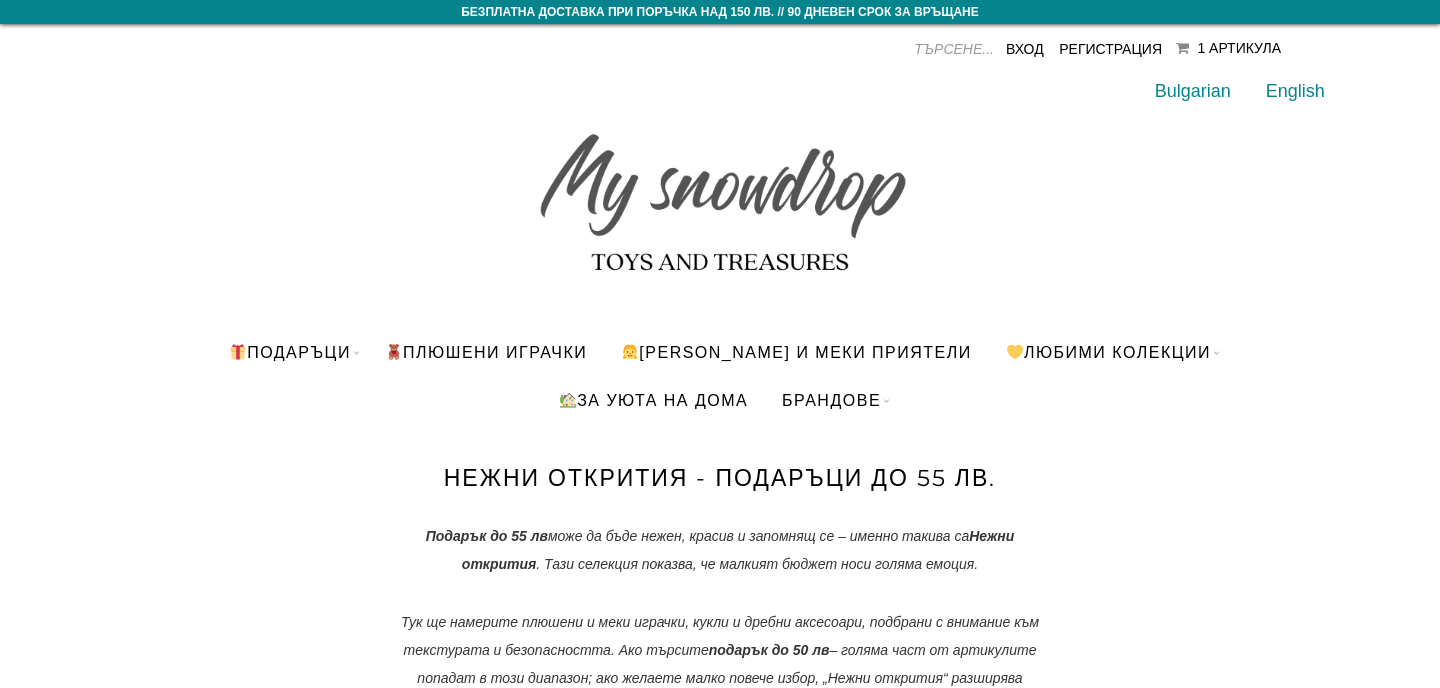 scroll, scrollTop: 0, scrollLeft: 0, axis: both 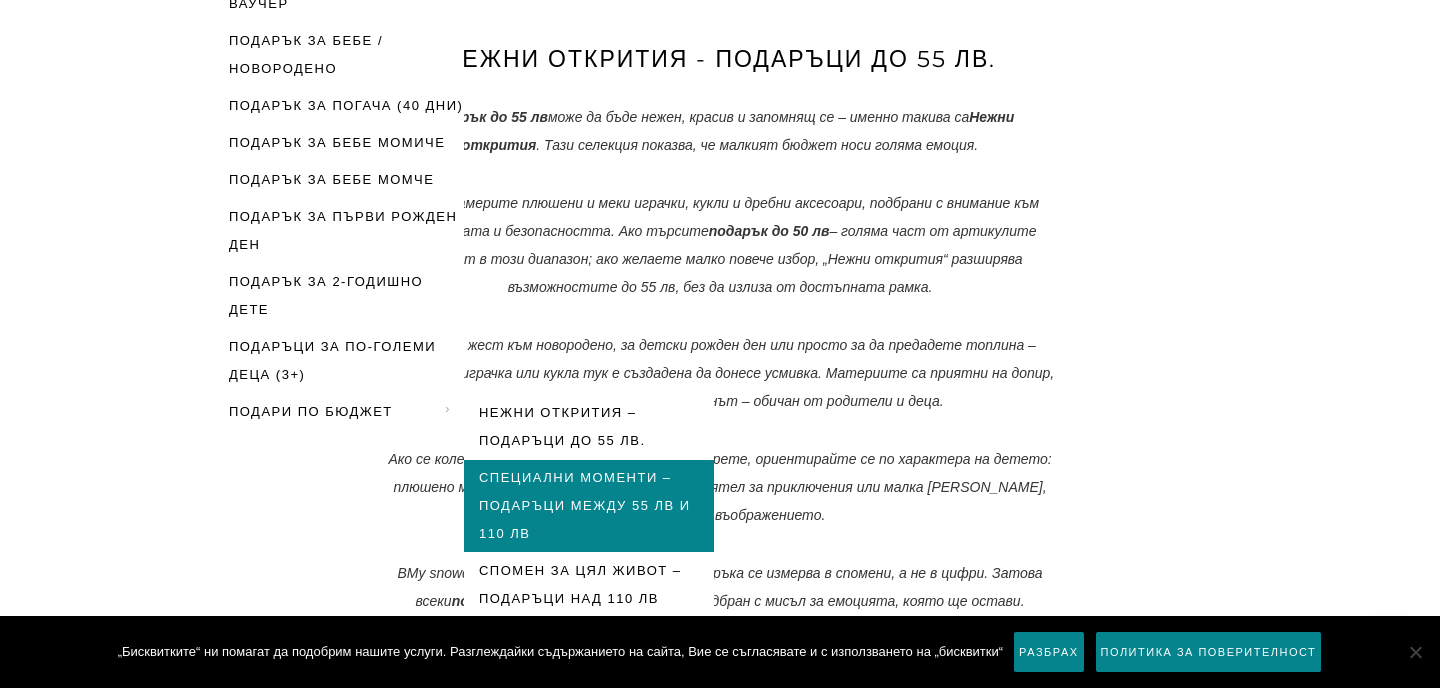 click on "Специални Моменти – Подаръци между 55 лв и 110 лв" at bounding box center [589, 506] 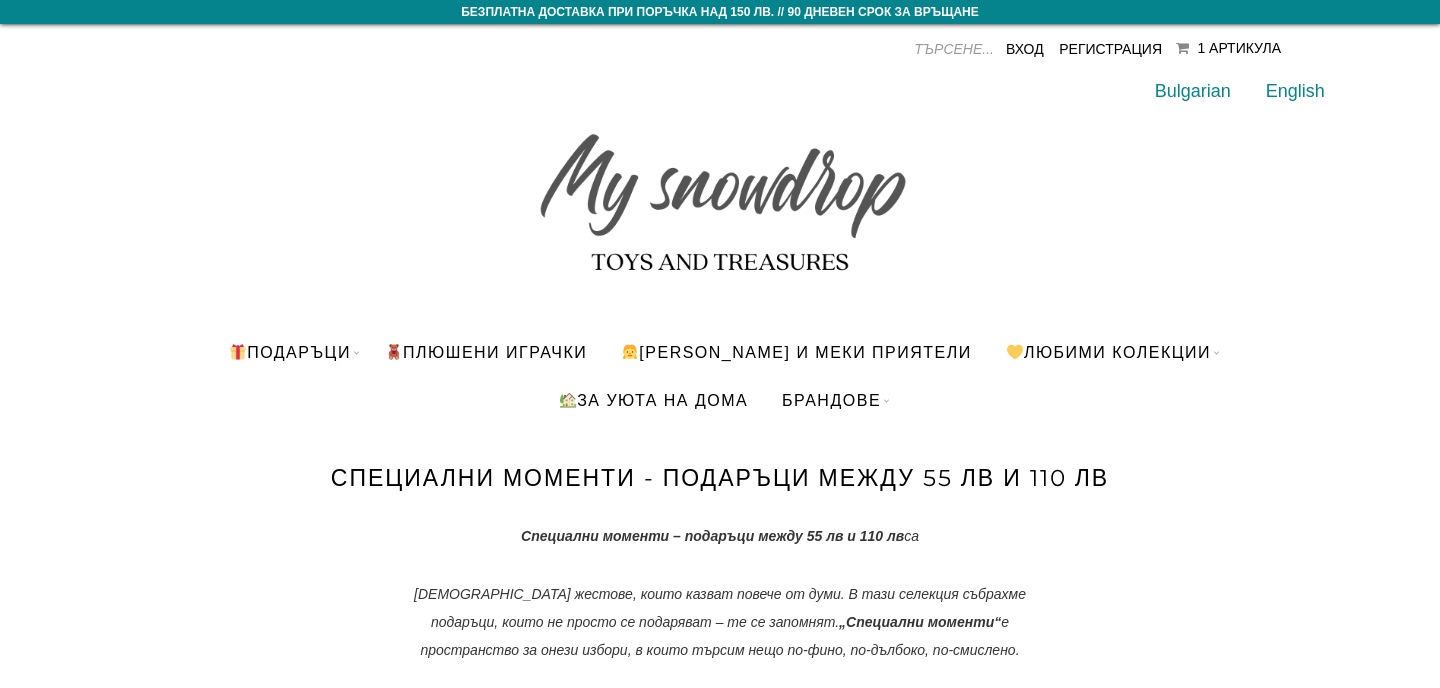 scroll, scrollTop: 0, scrollLeft: 0, axis: both 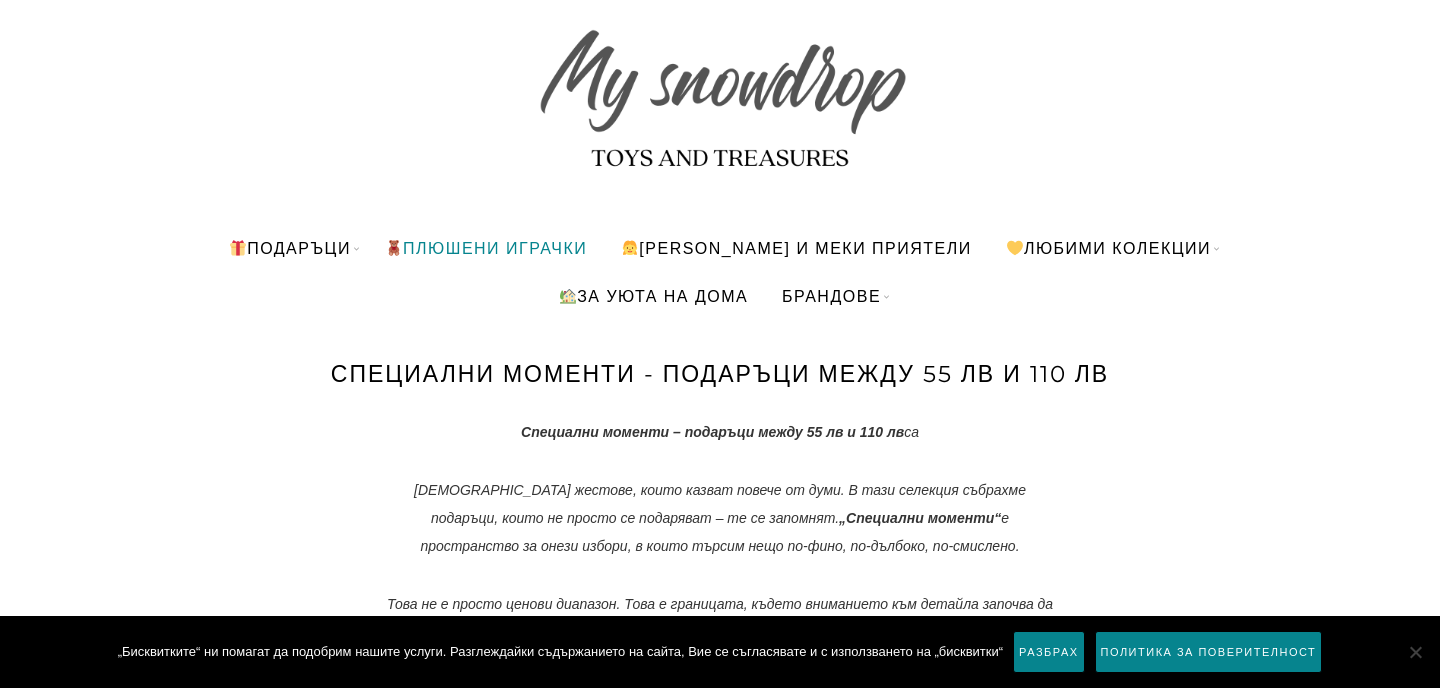 click on "ПЛЮШЕНИ ИГРАЧКИ" at bounding box center (486, 248) 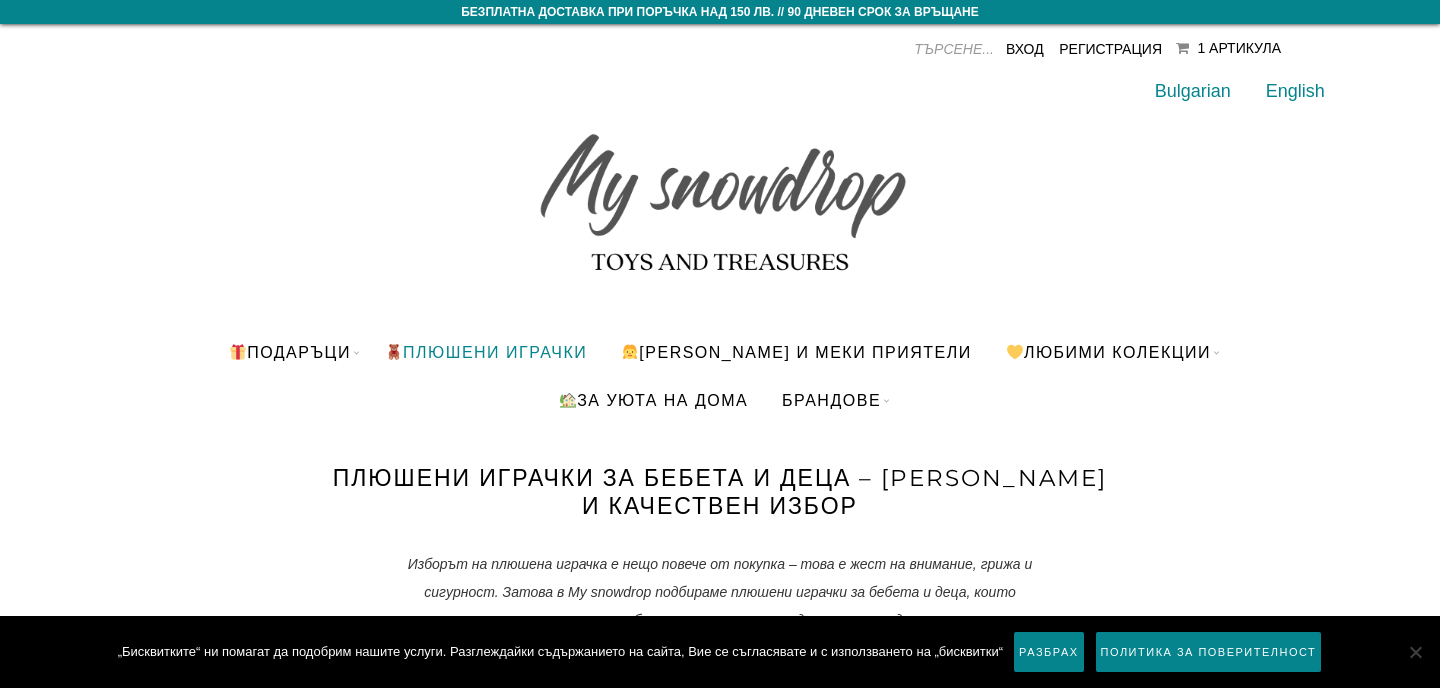 scroll, scrollTop: 261, scrollLeft: 0, axis: vertical 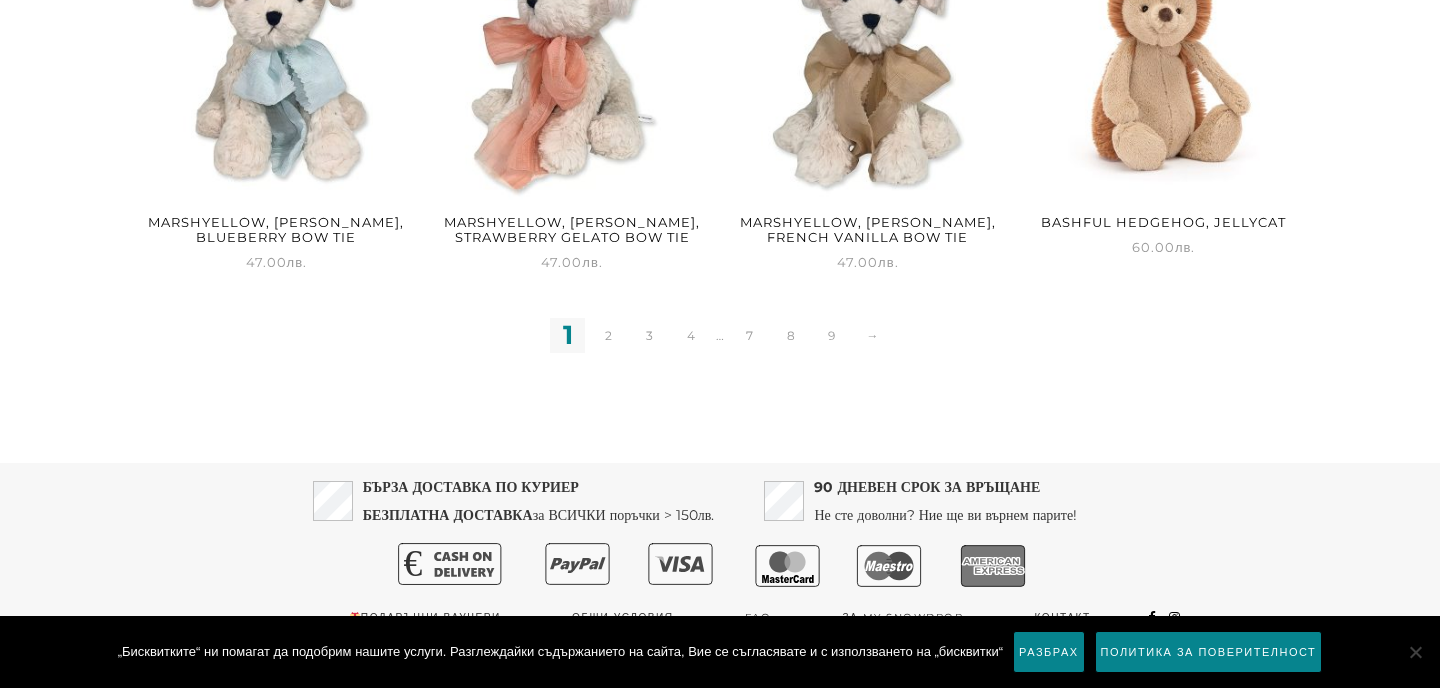 click on "1
2
3
4
…
7
8
9
→" at bounding box center (720, 335) 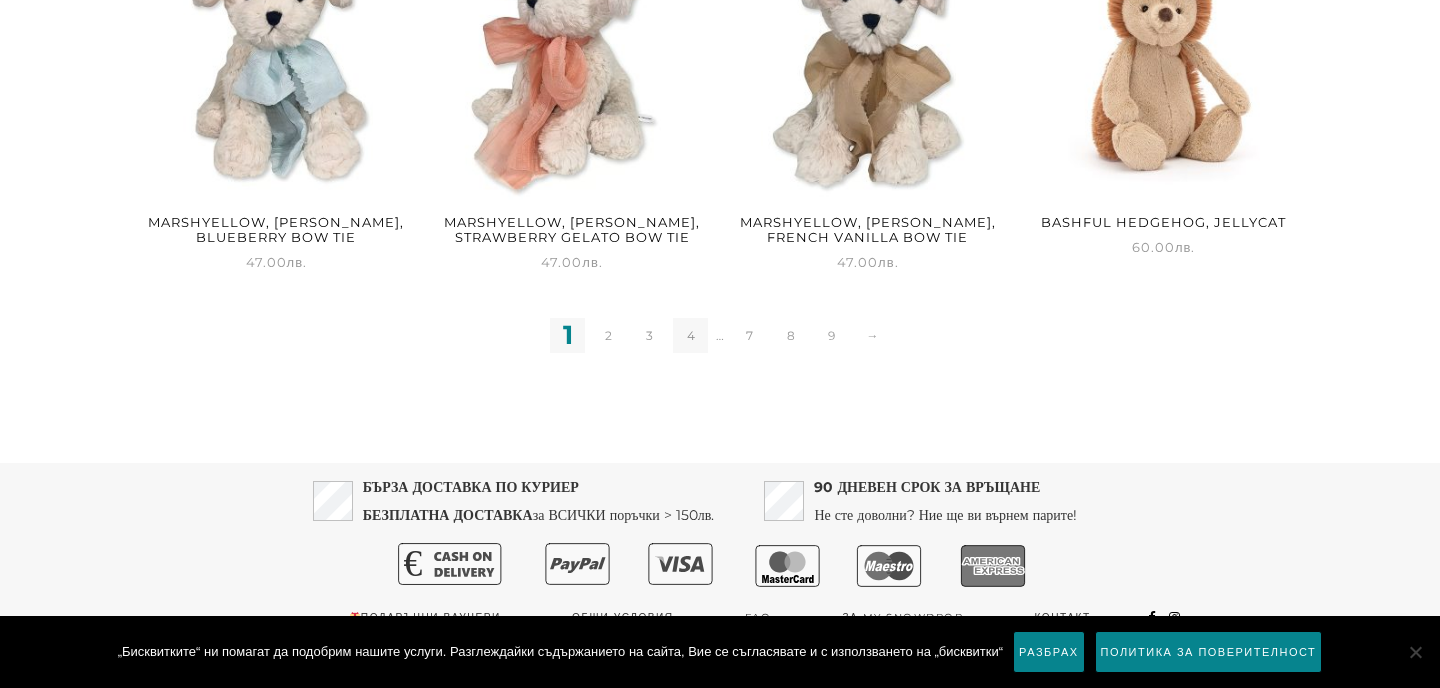 click on "4" at bounding box center (690, 335) 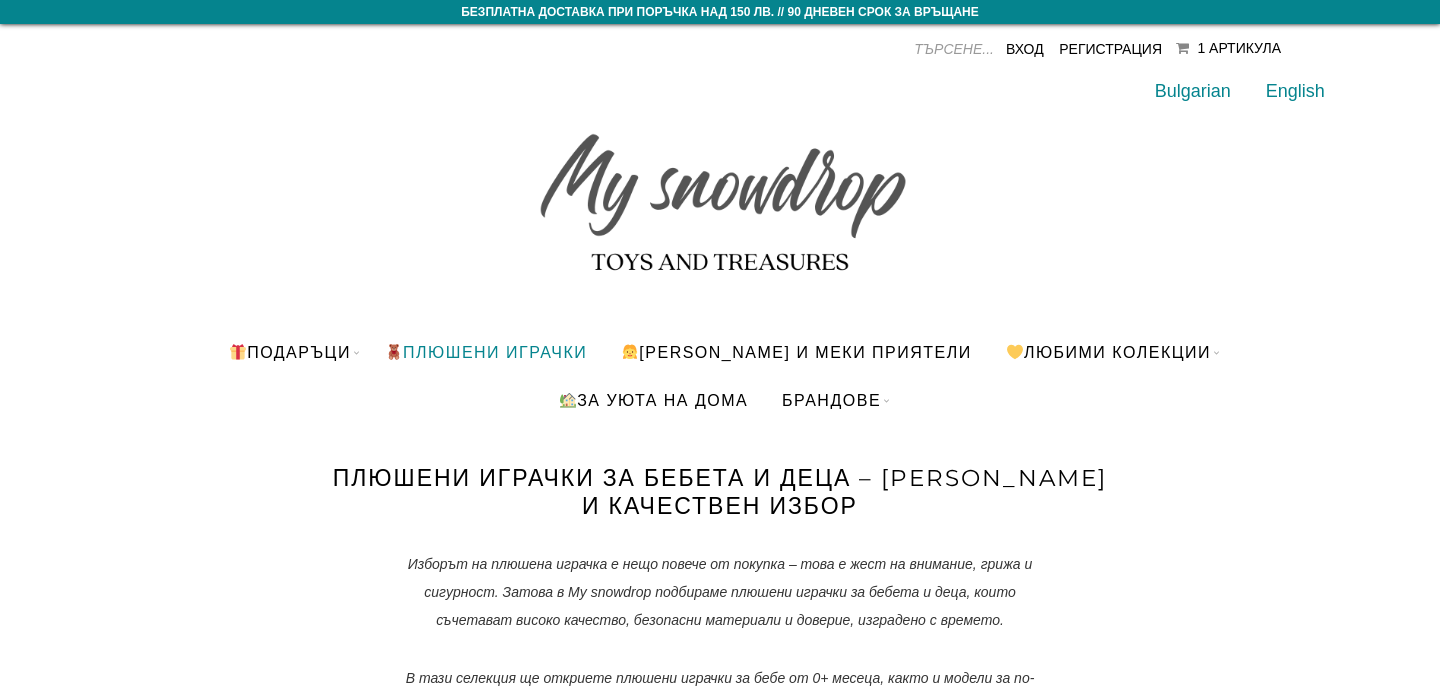 scroll, scrollTop: 0, scrollLeft: 0, axis: both 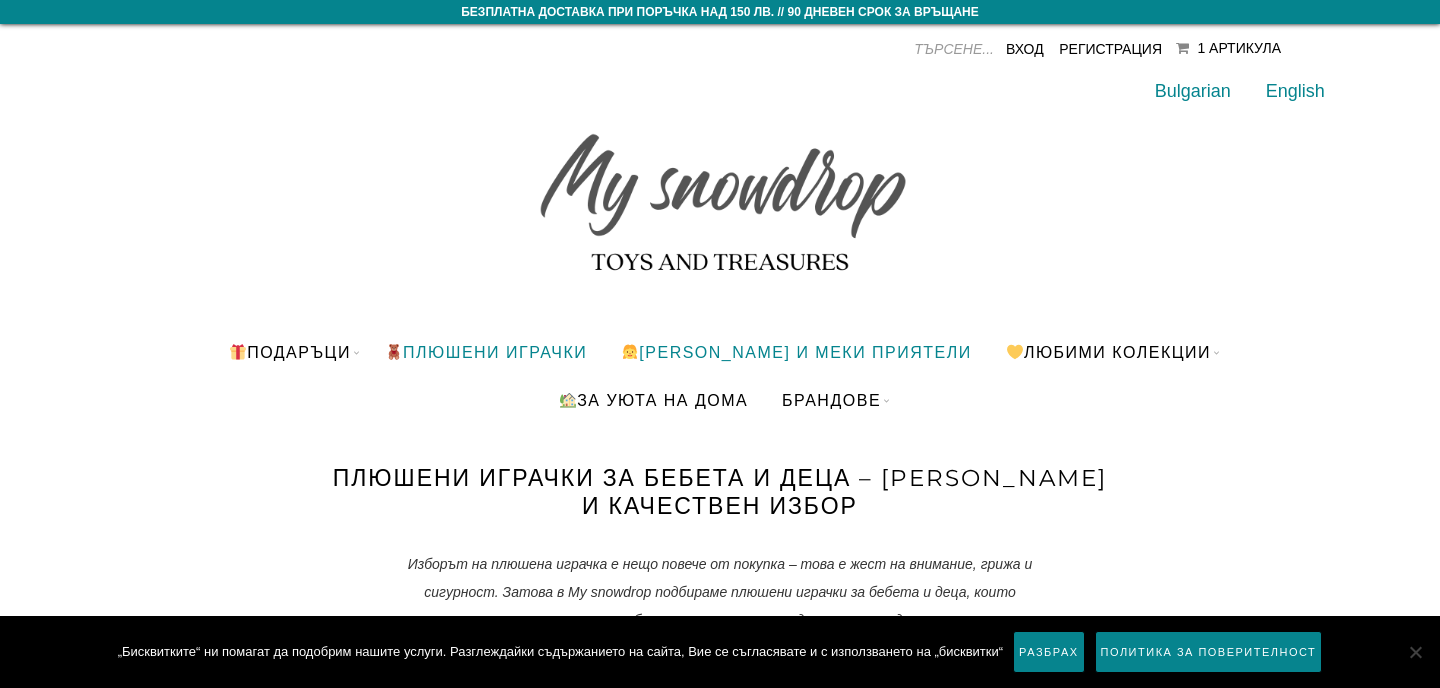 click on "[PERSON_NAME] и меки приятели" at bounding box center (796, 352) 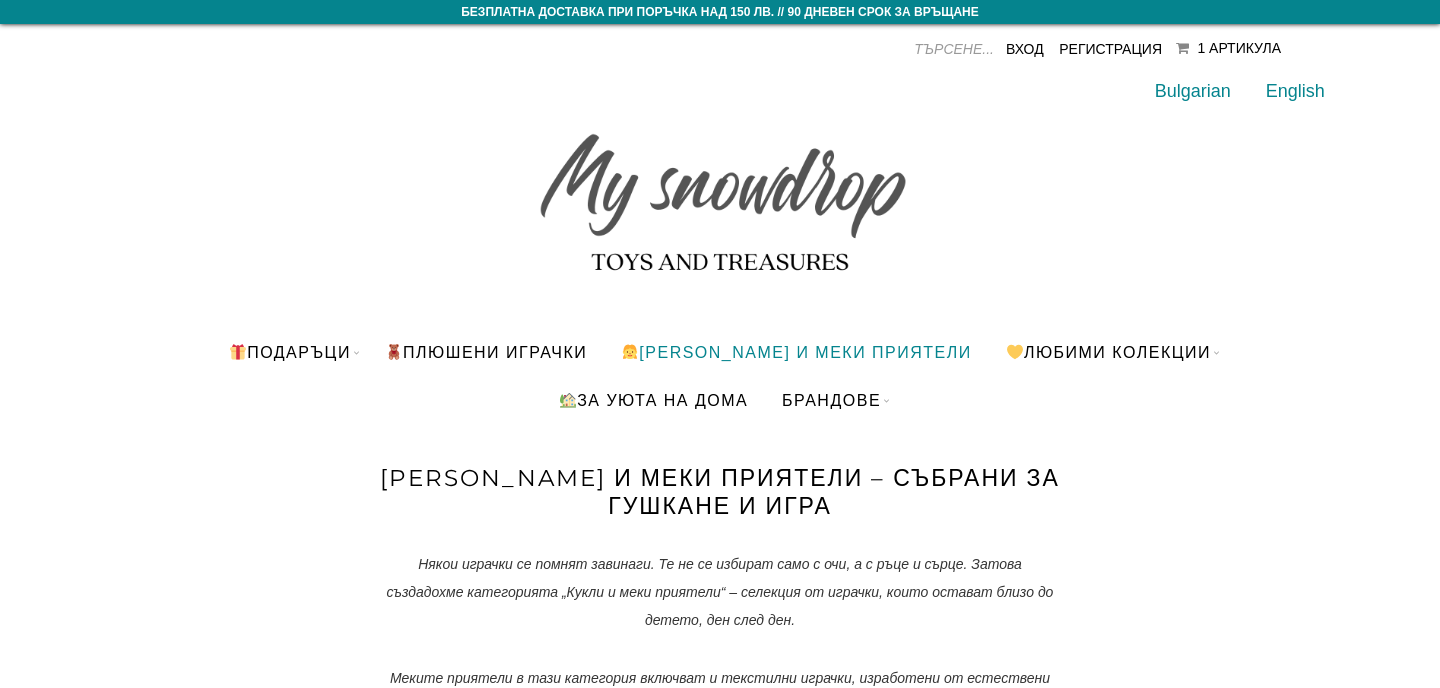 scroll, scrollTop: 0, scrollLeft: 0, axis: both 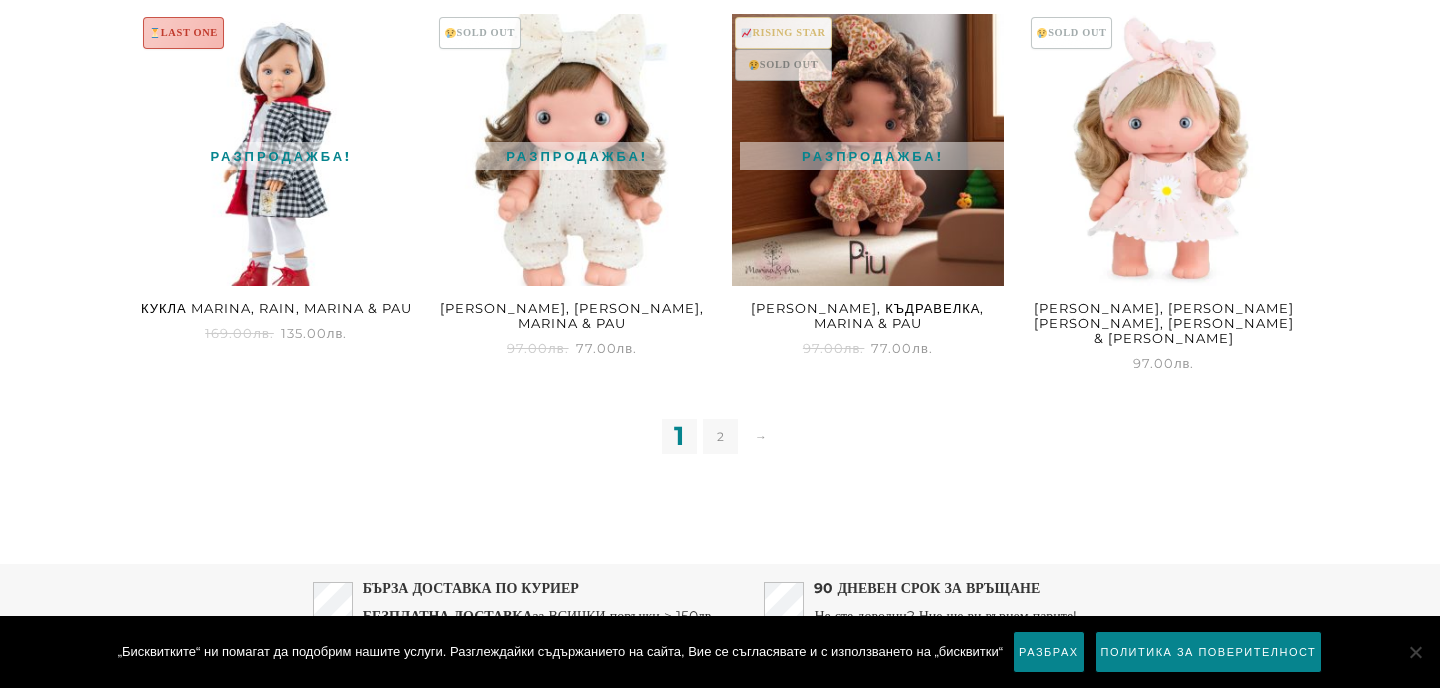 click on "2" at bounding box center [720, 436] 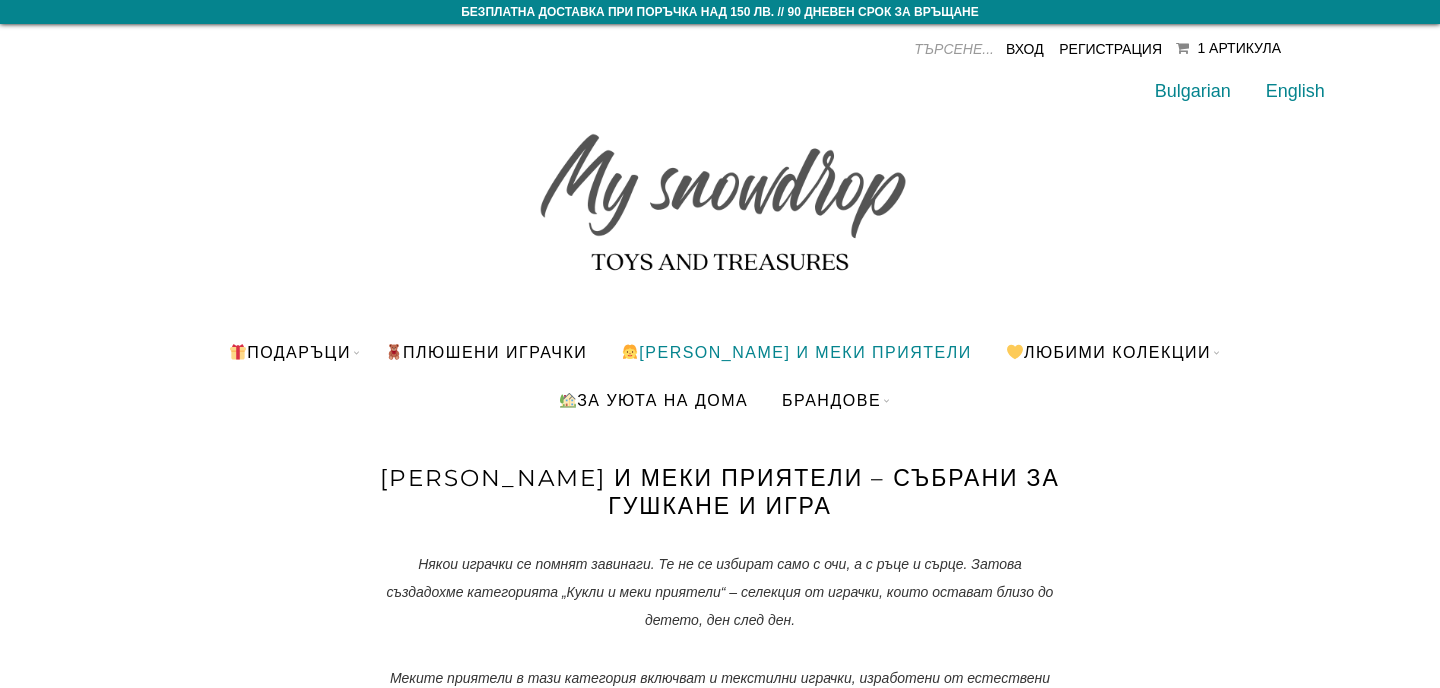 scroll, scrollTop: 0, scrollLeft: 0, axis: both 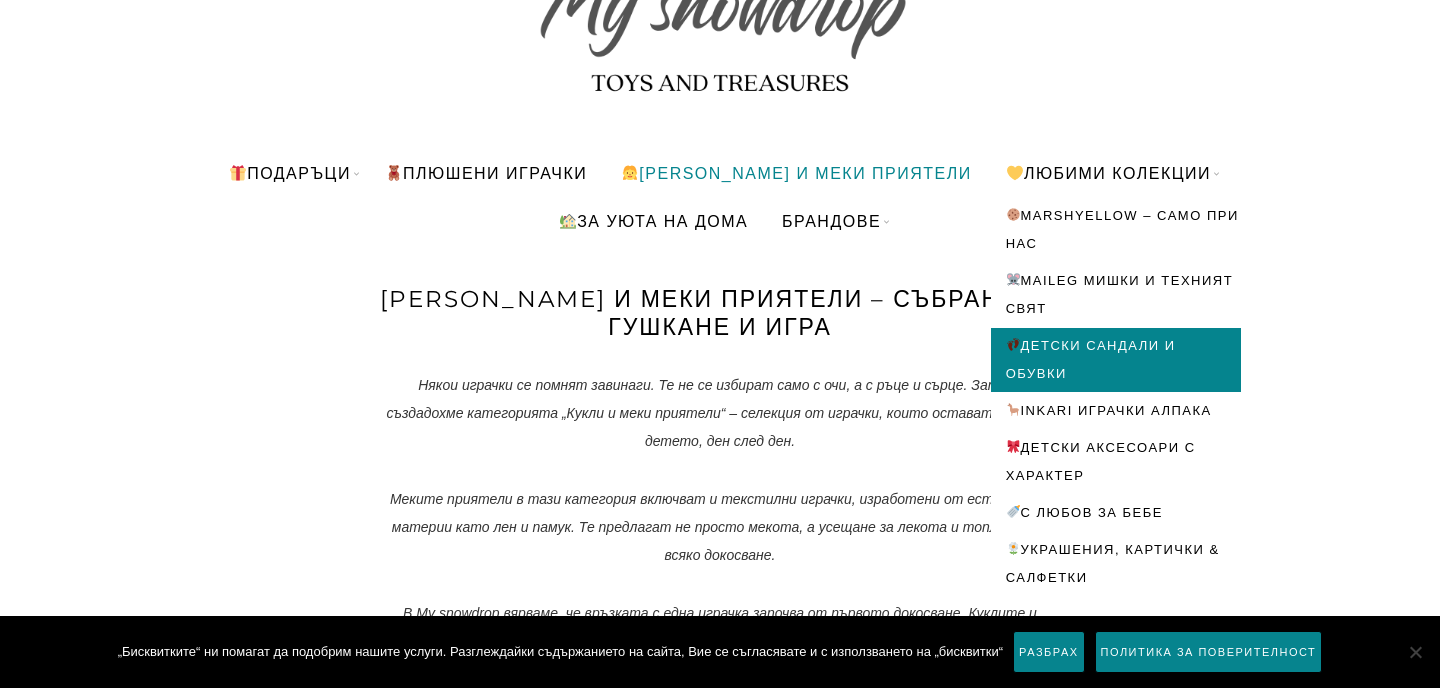 click on "Детски сандали и обувки" at bounding box center (1116, 360) 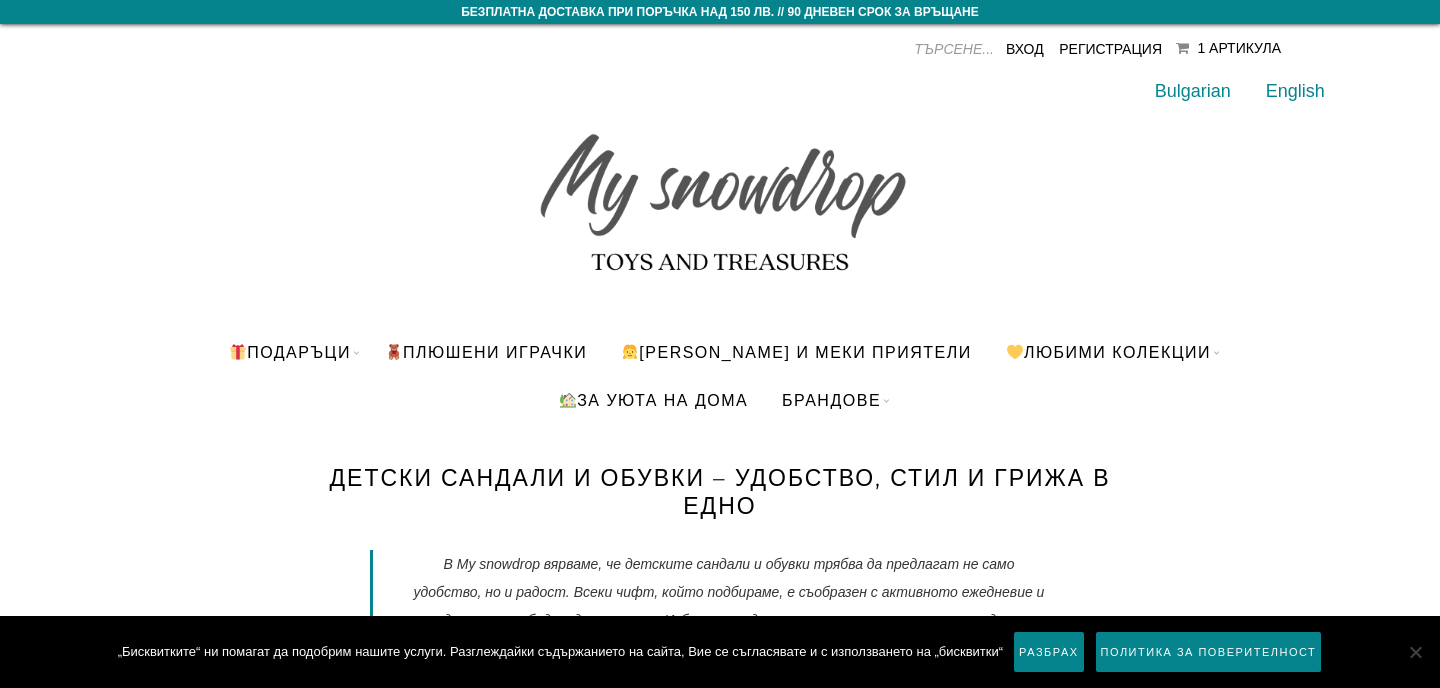scroll, scrollTop: 80, scrollLeft: 0, axis: vertical 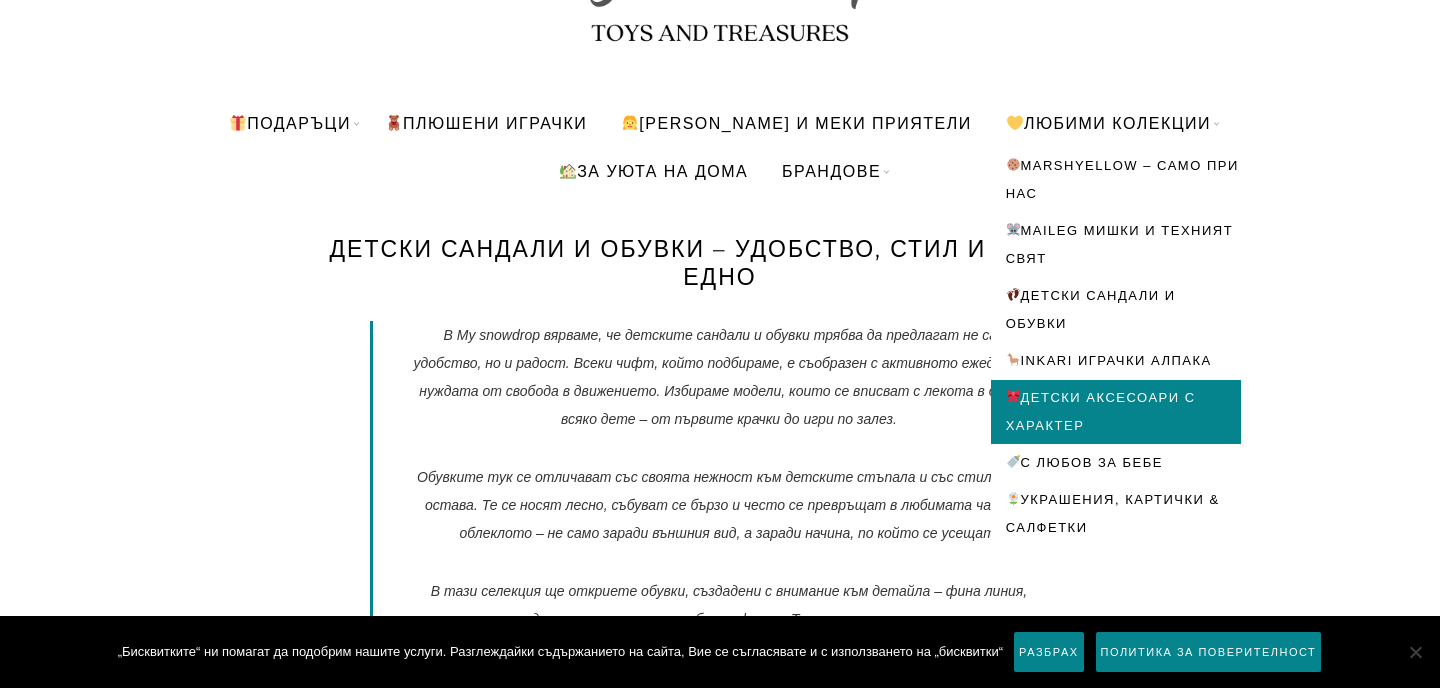 click on "Детски аксесоари с характер" at bounding box center [1116, 412] 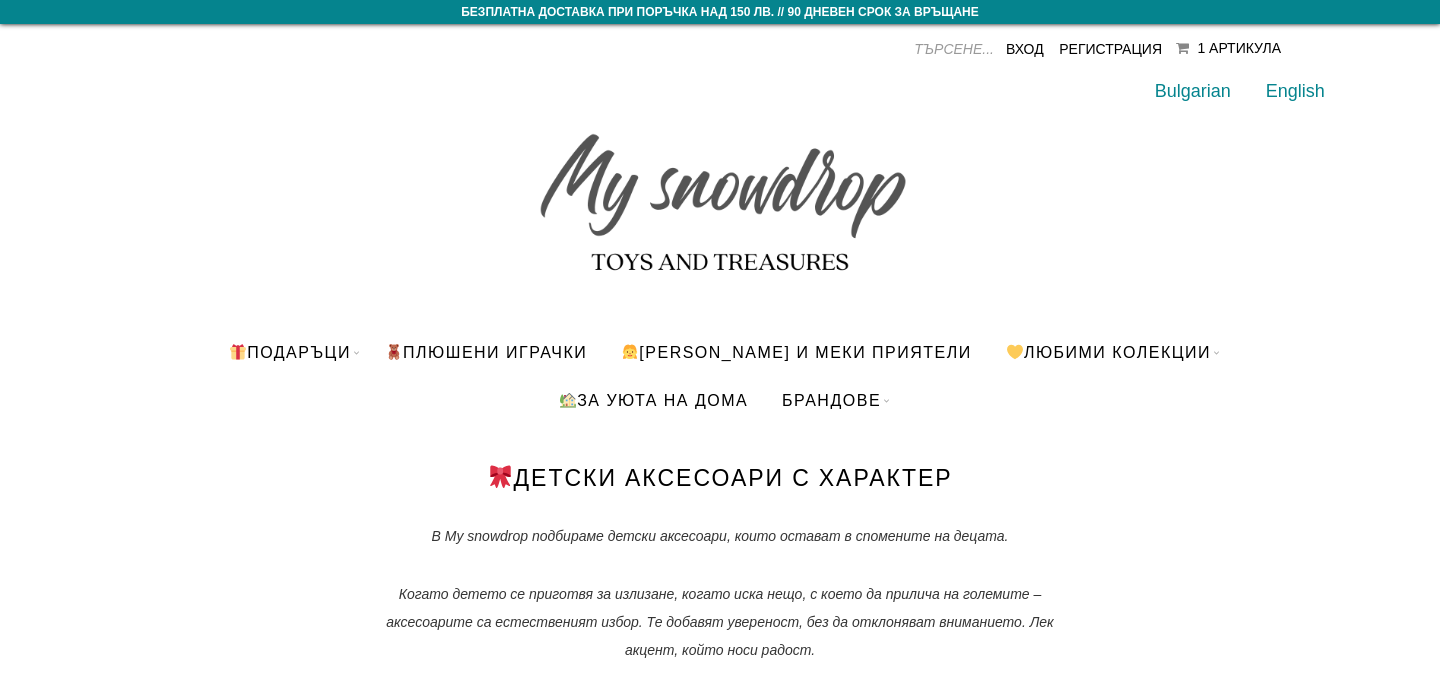 scroll, scrollTop: 0, scrollLeft: 0, axis: both 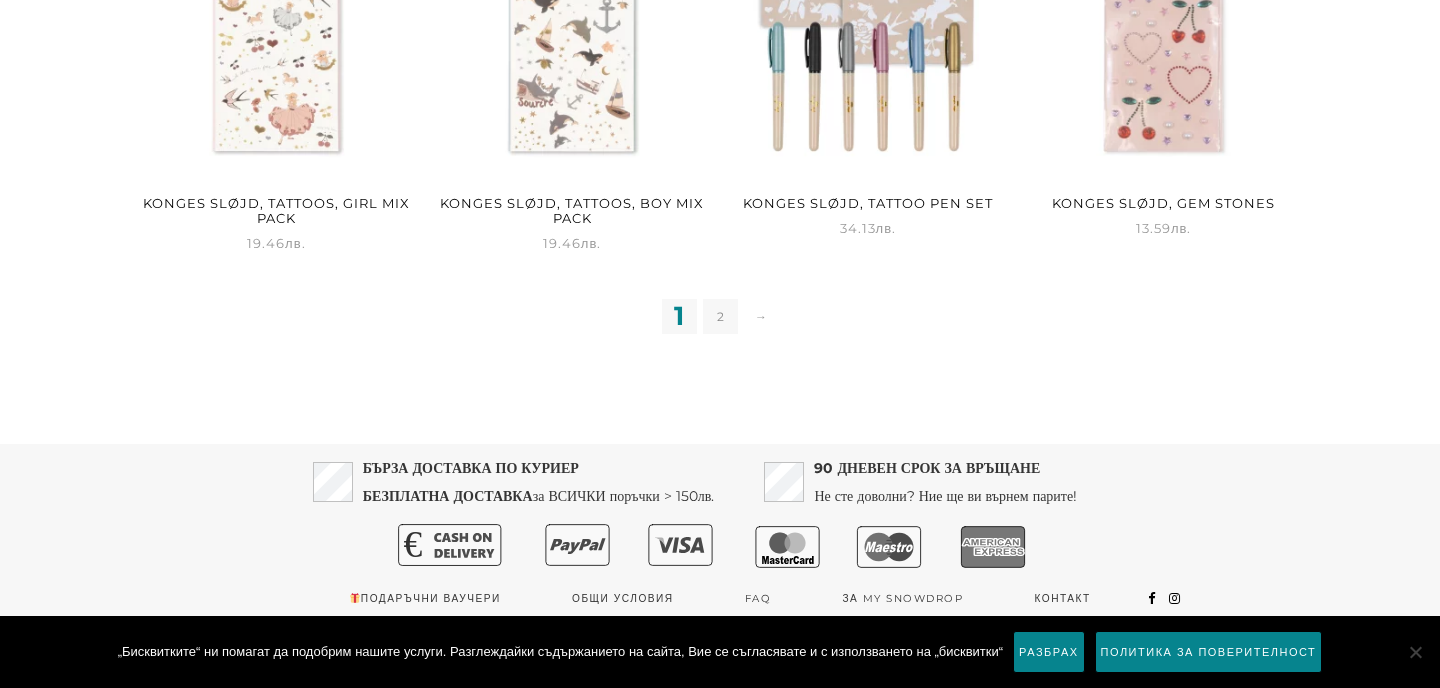 click on "2" at bounding box center (720, 316) 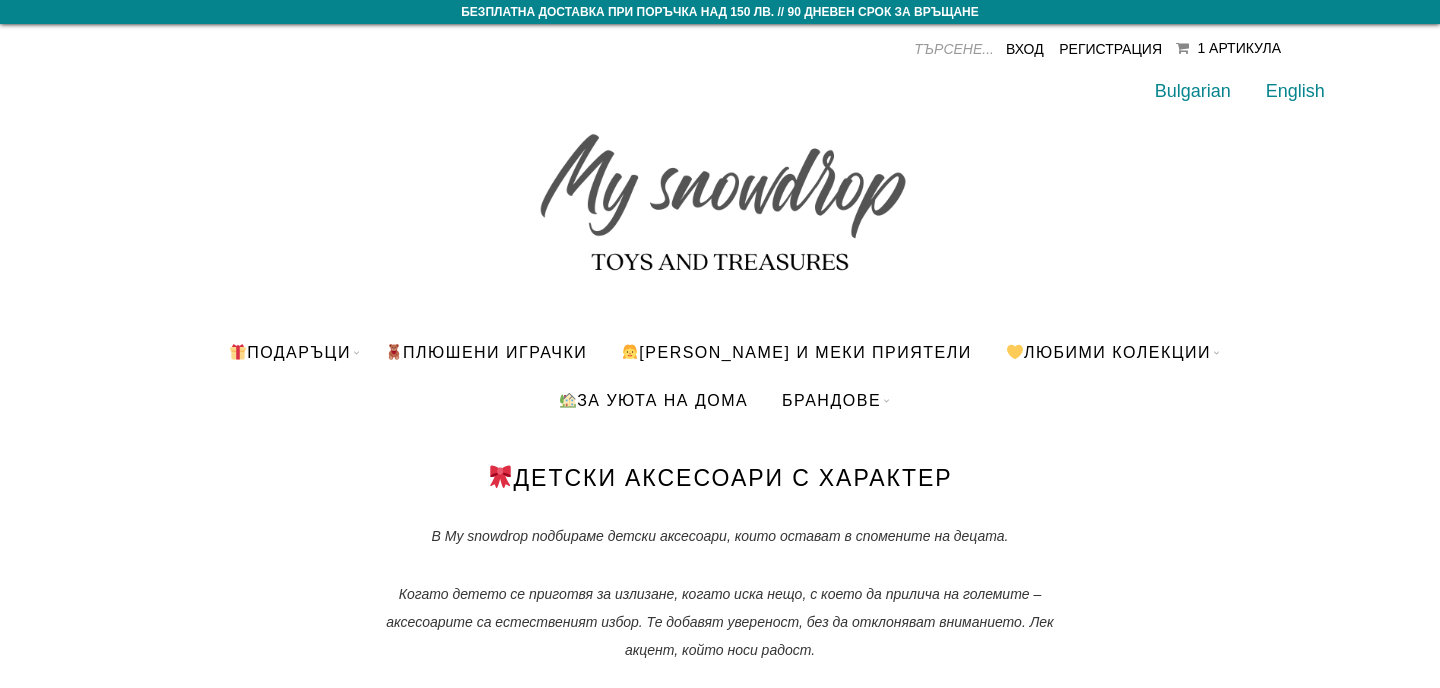 scroll, scrollTop: 0, scrollLeft: 0, axis: both 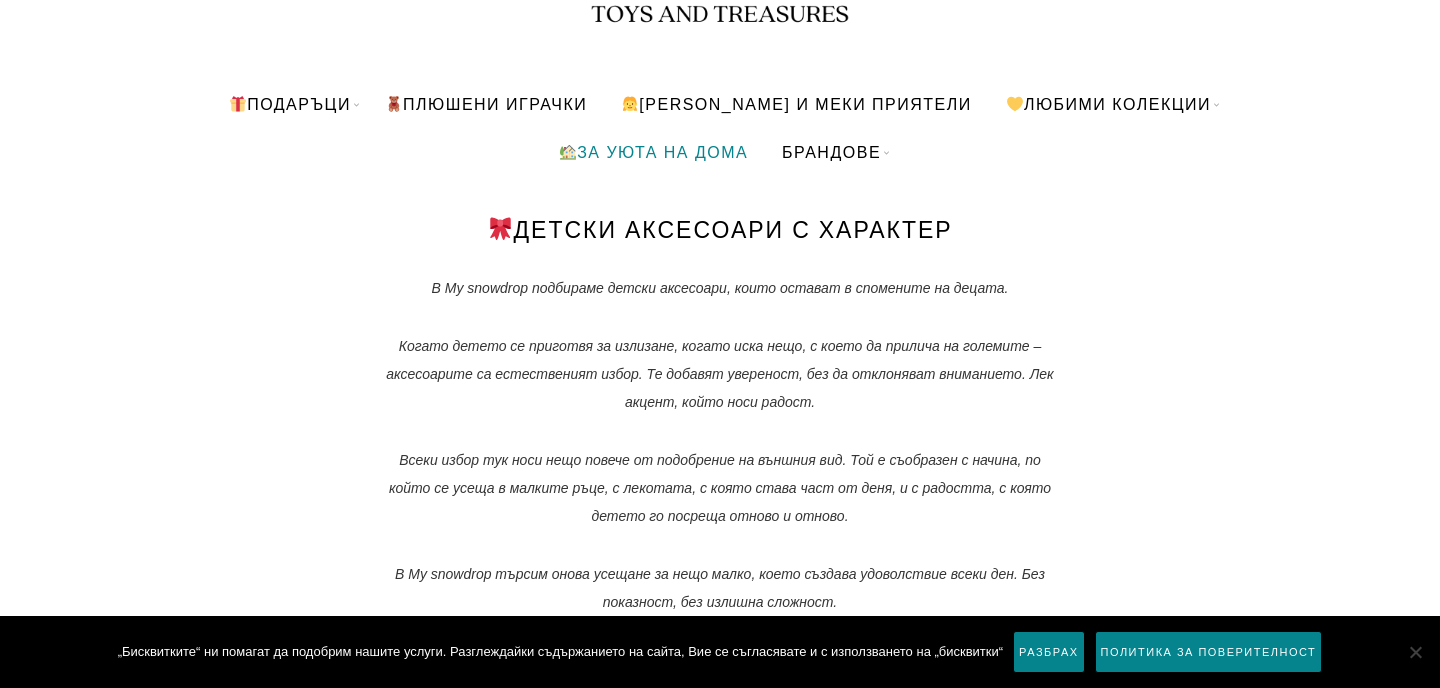 click on "За уюта на дома" at bounding box center (653, 152) 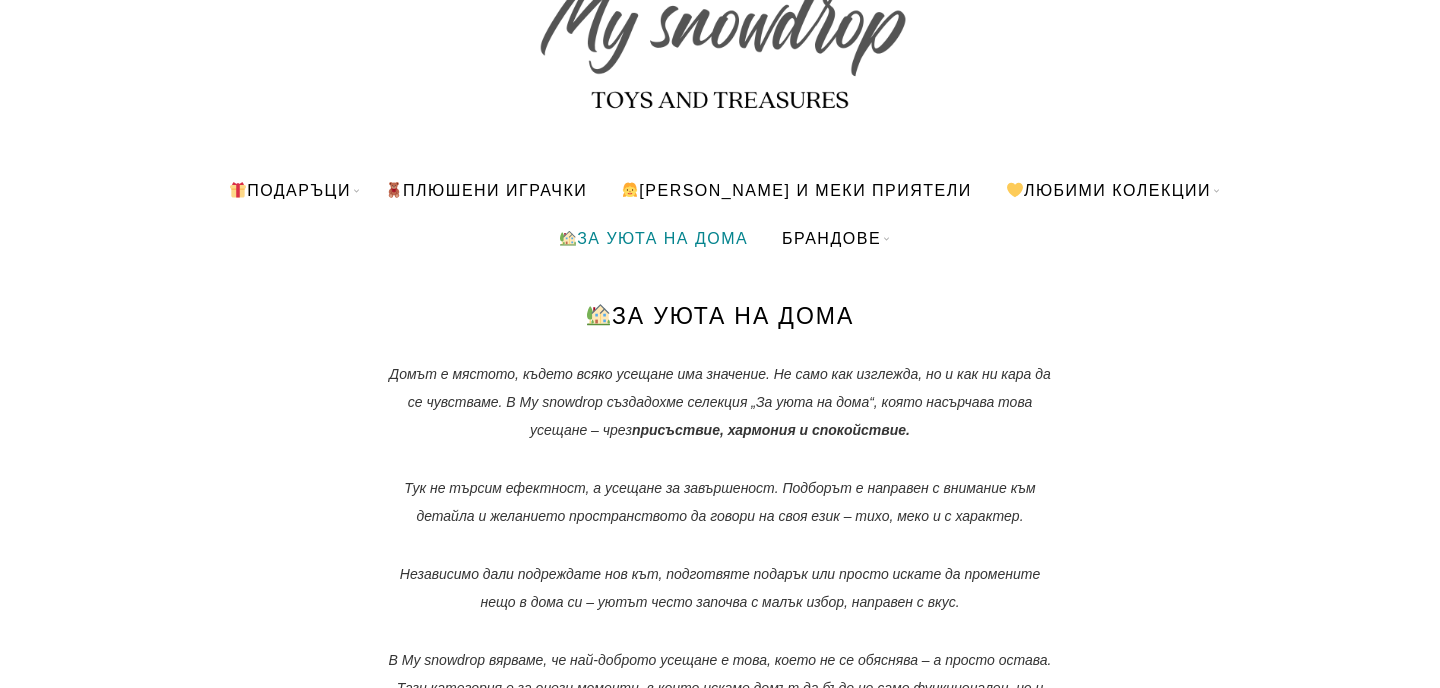 scroll, scrollTop: 0, scrollLeft: 0, axis: both 